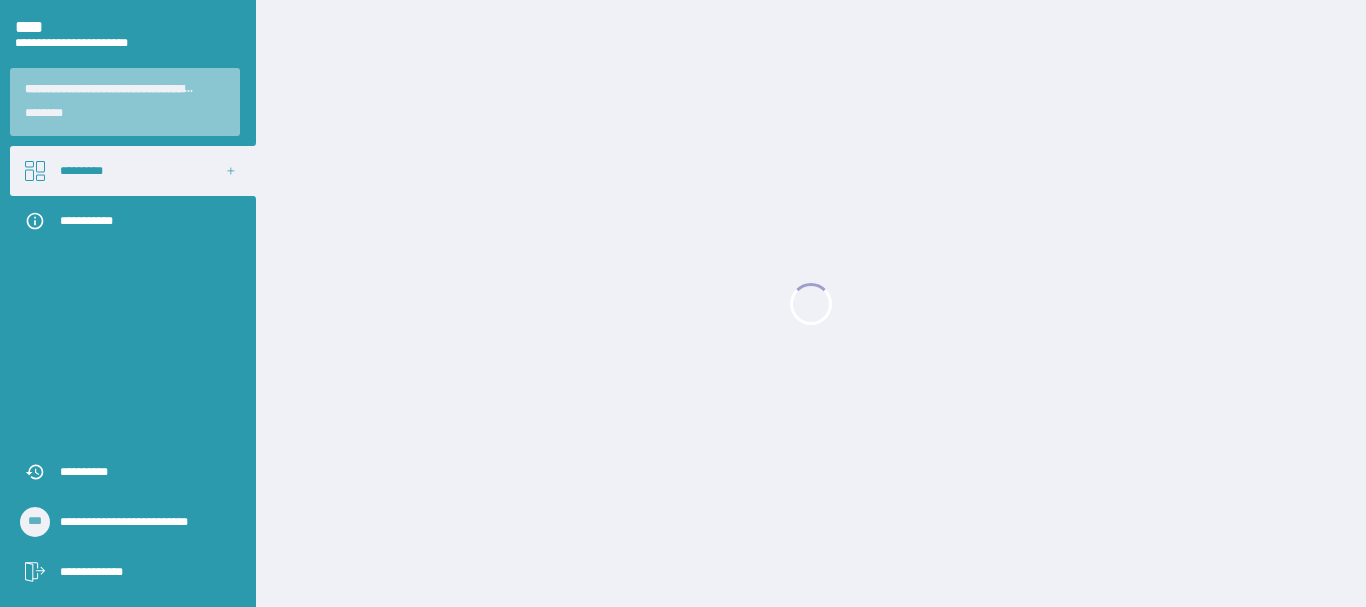 scroll, scrollTop: 0, scrollLeft: 0, axis: both 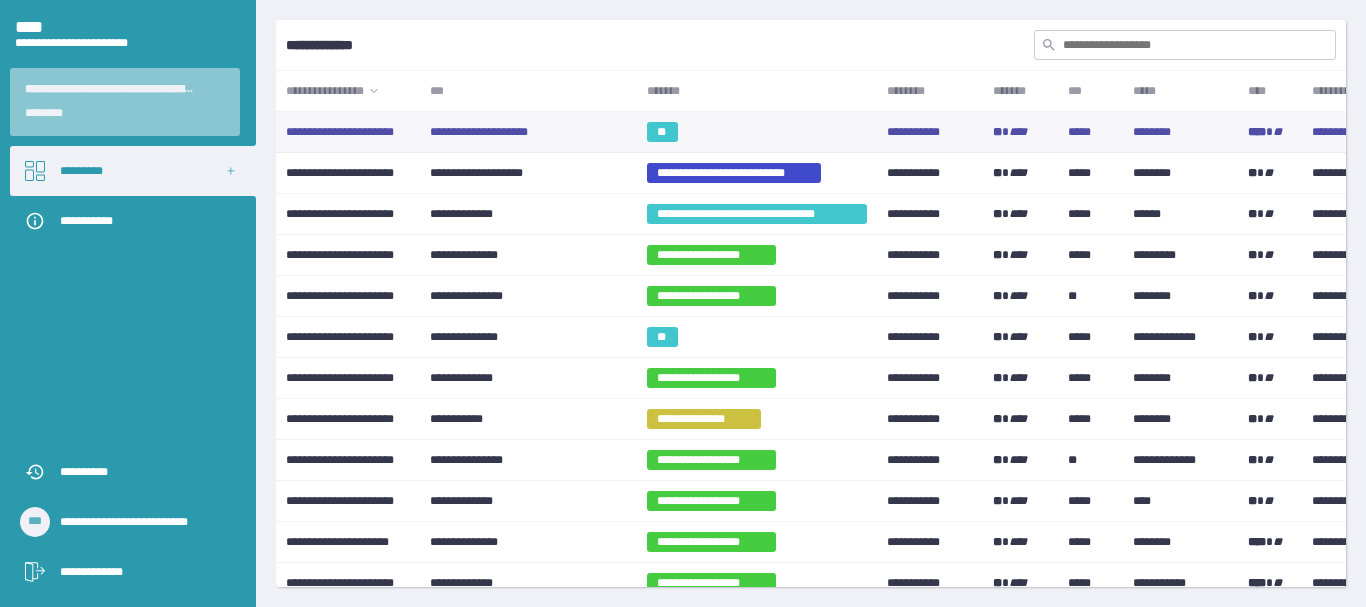 click on "**********" at bounding box center (528, 132) 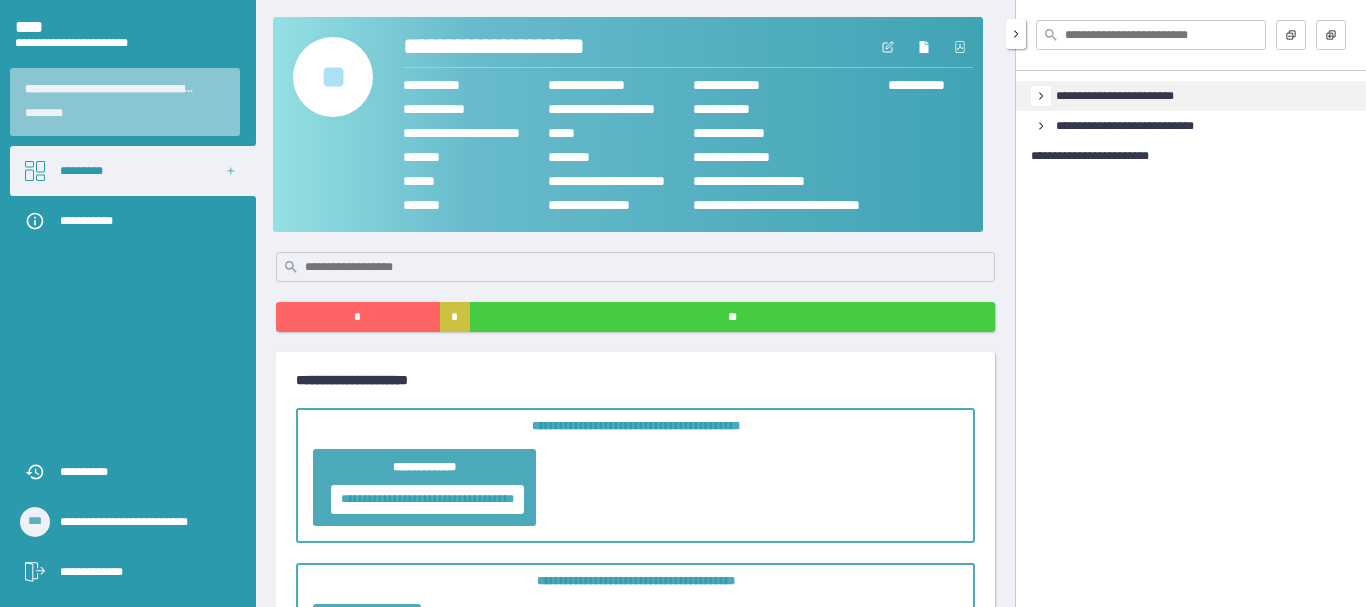 click 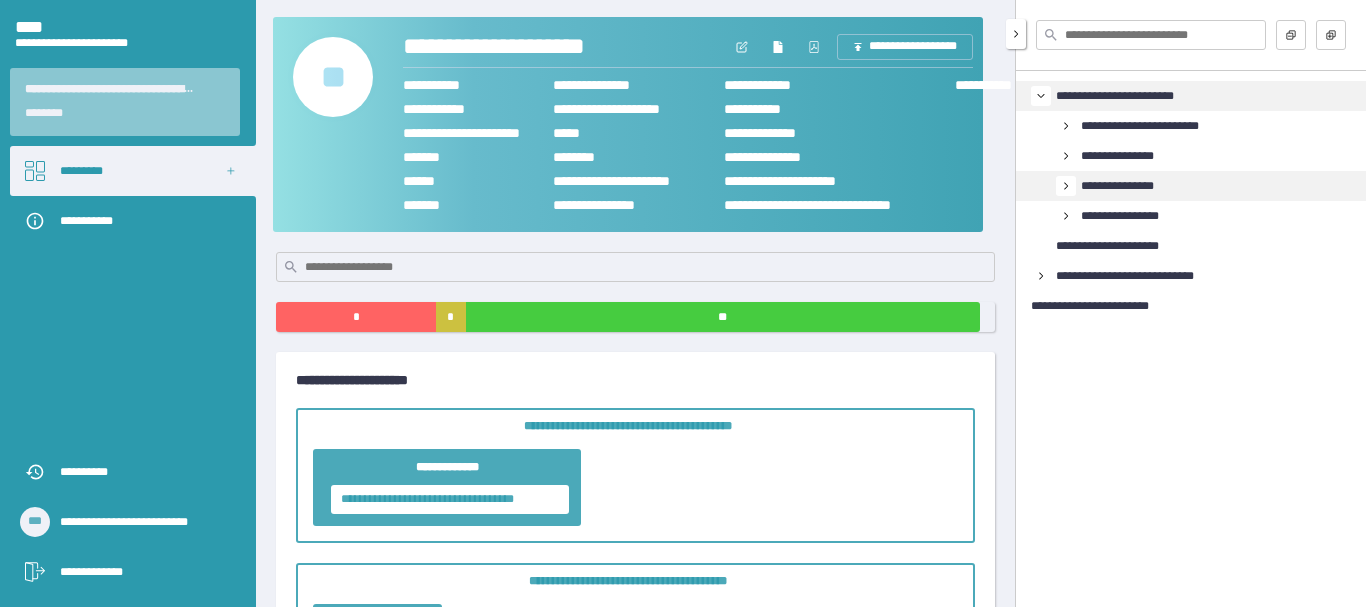 click 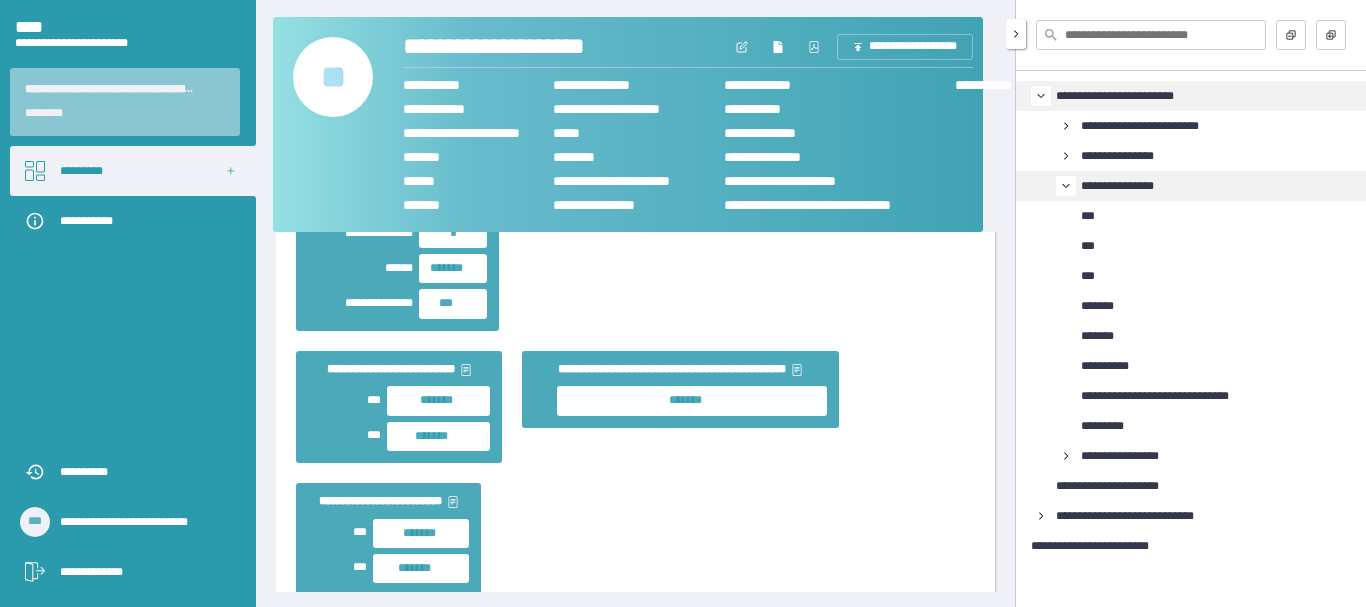 scroll, scrollTop: 1200, scrollLeft: 0, axis: vertical 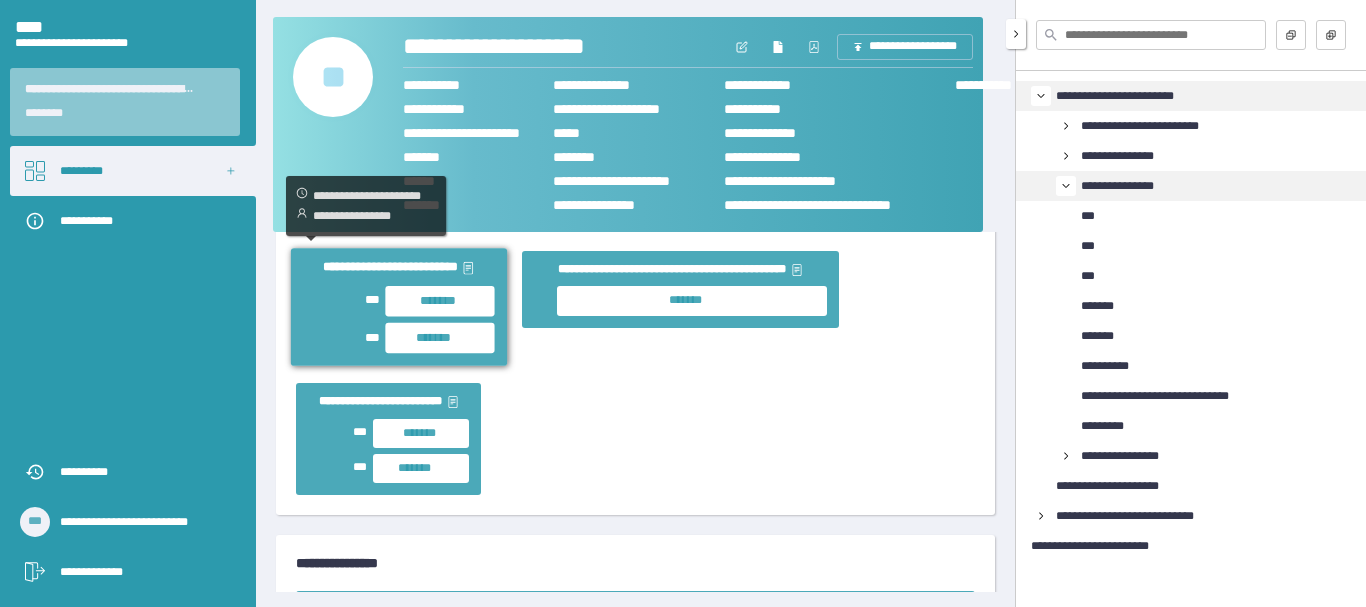 click 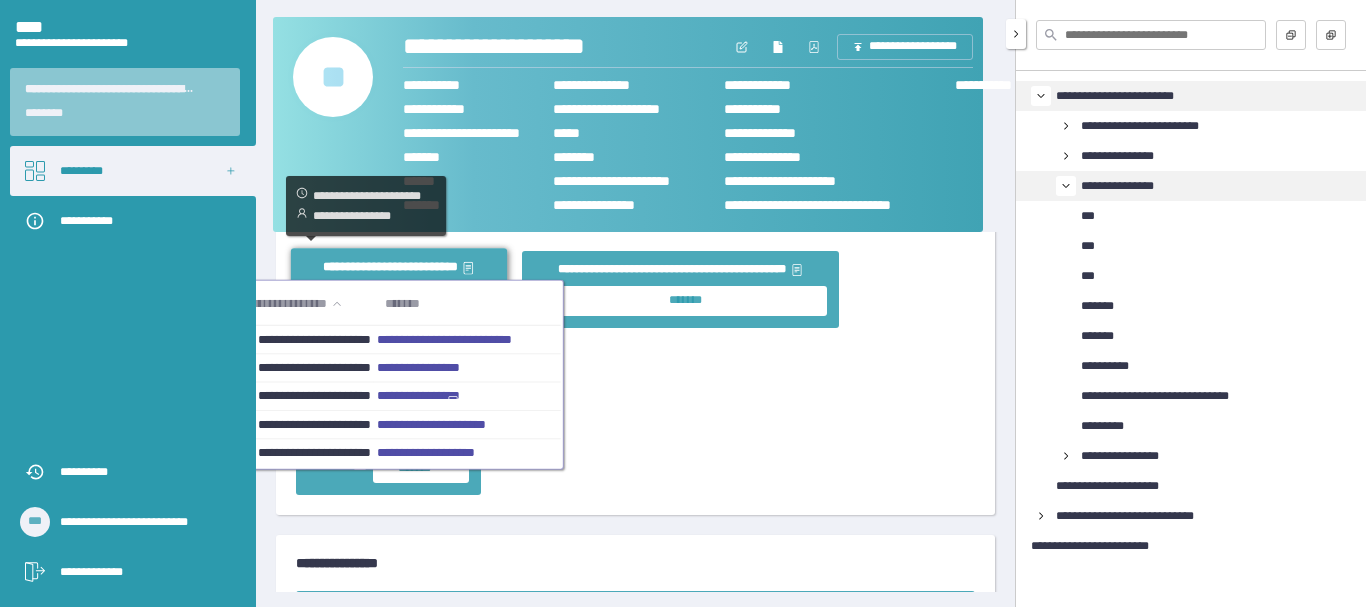click on "**********" at bounding box center (427, 453) 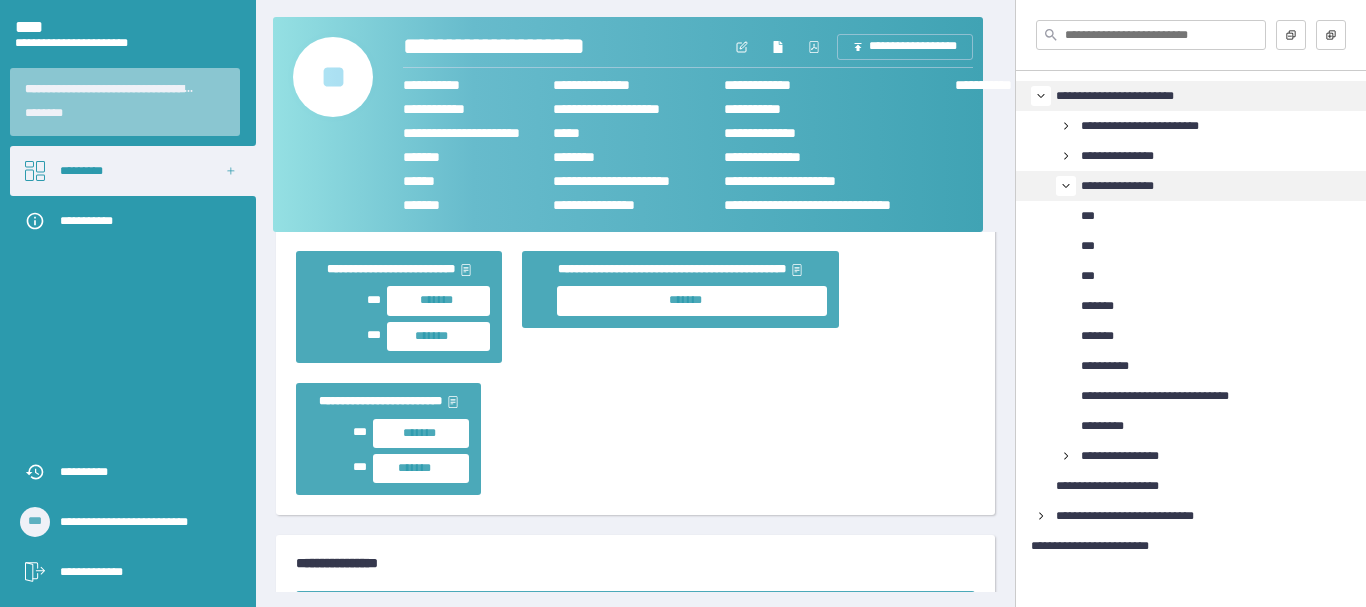 click on "**********" at bounding box center [635, 188] 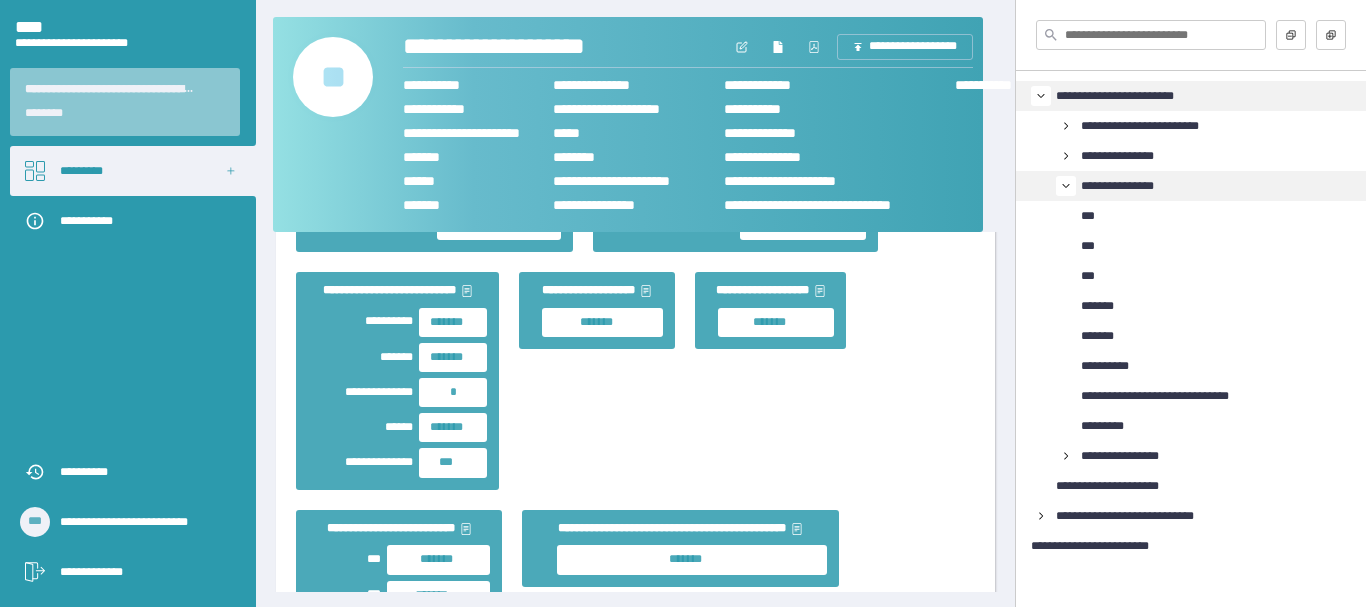 scroll, scrollTop: 900, scrollLeft: 0, axis: vertical 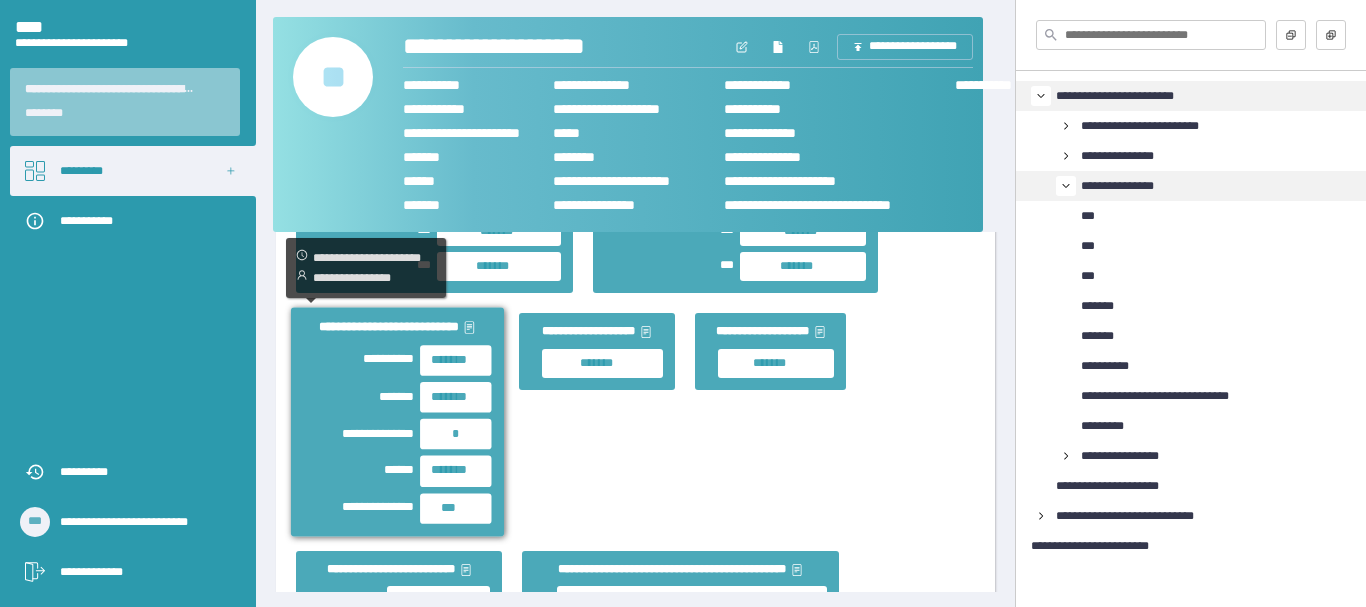 click 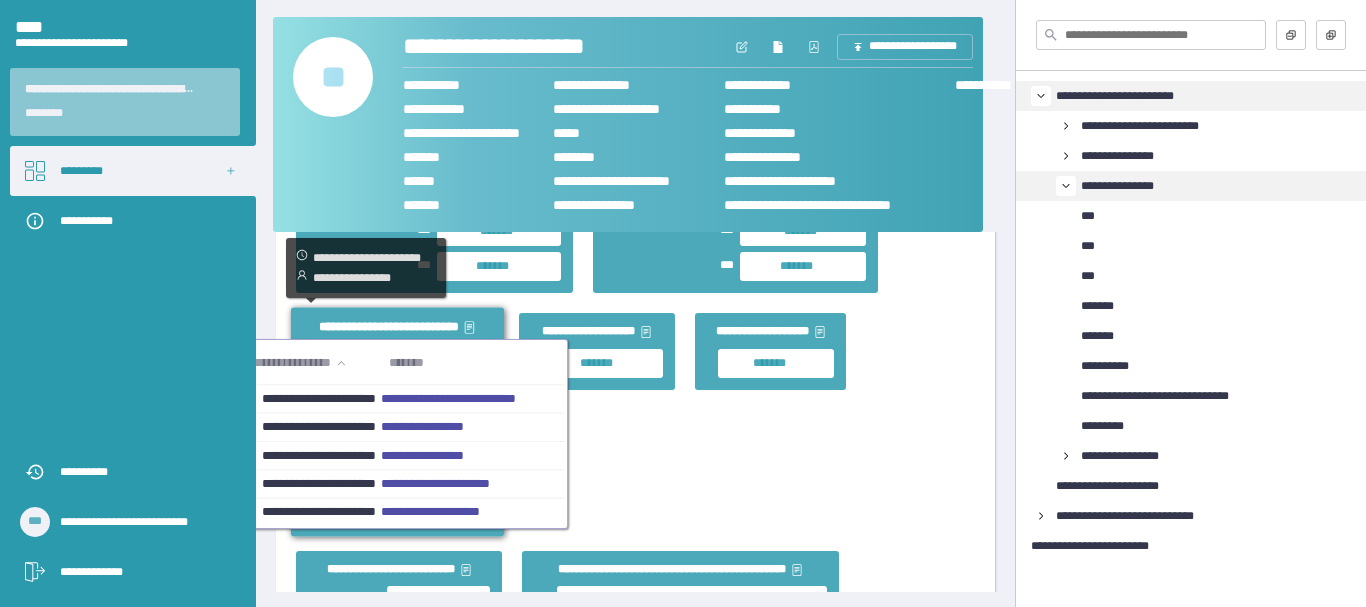 click on "**********" at bounding box center (423, 427) 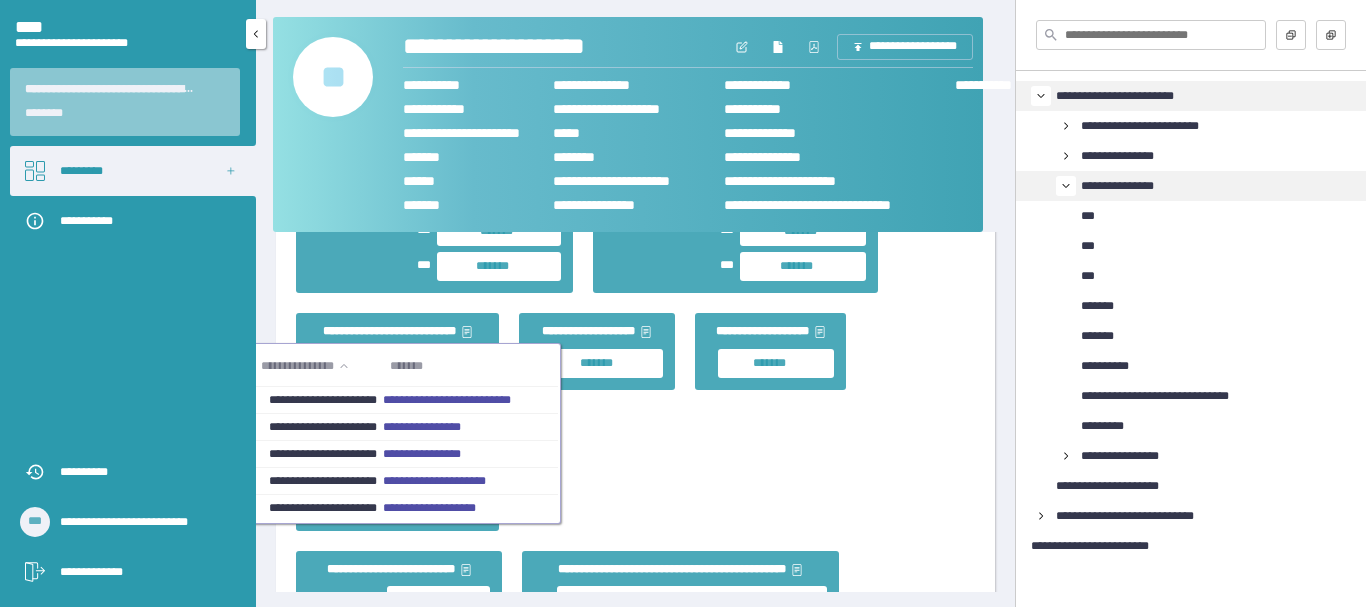 click on "*********" at bounding box center (133, 171) 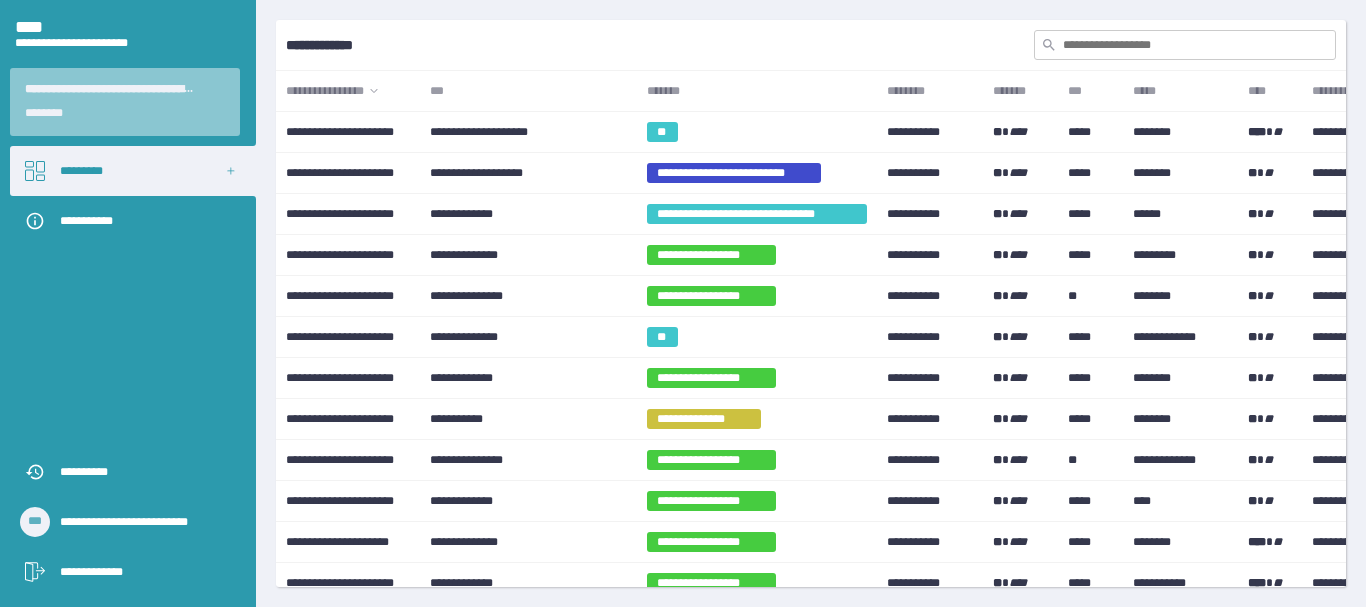 click on "*******" at bounding box center (757, 91) 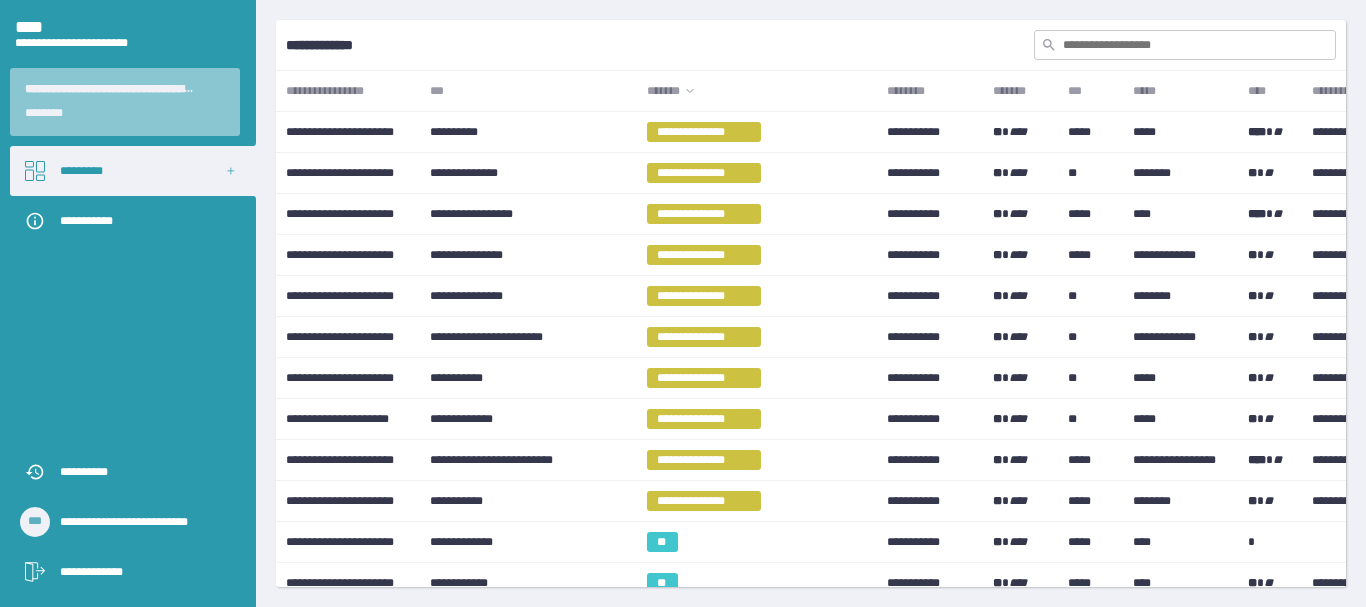 click on "*******" at bounding box center (757, 91) 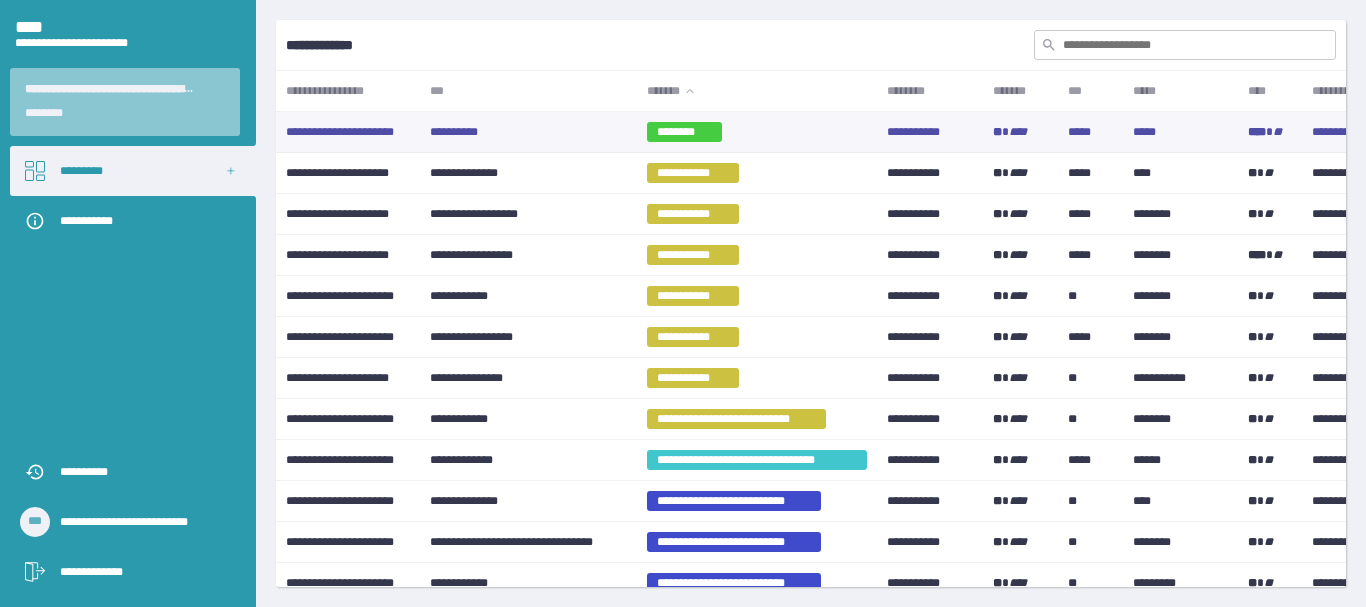 click on "**********" at bounding box center (528, 132) 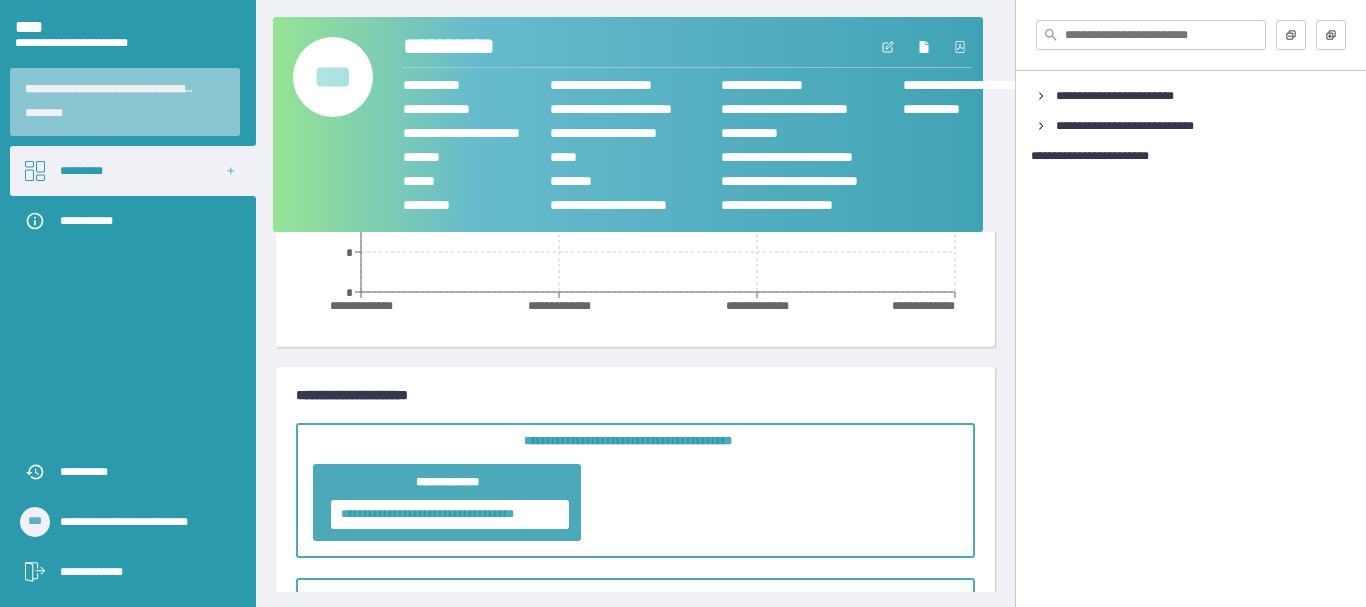 scroll, scrollTop: 0, scrollLeft: 0, axis: both 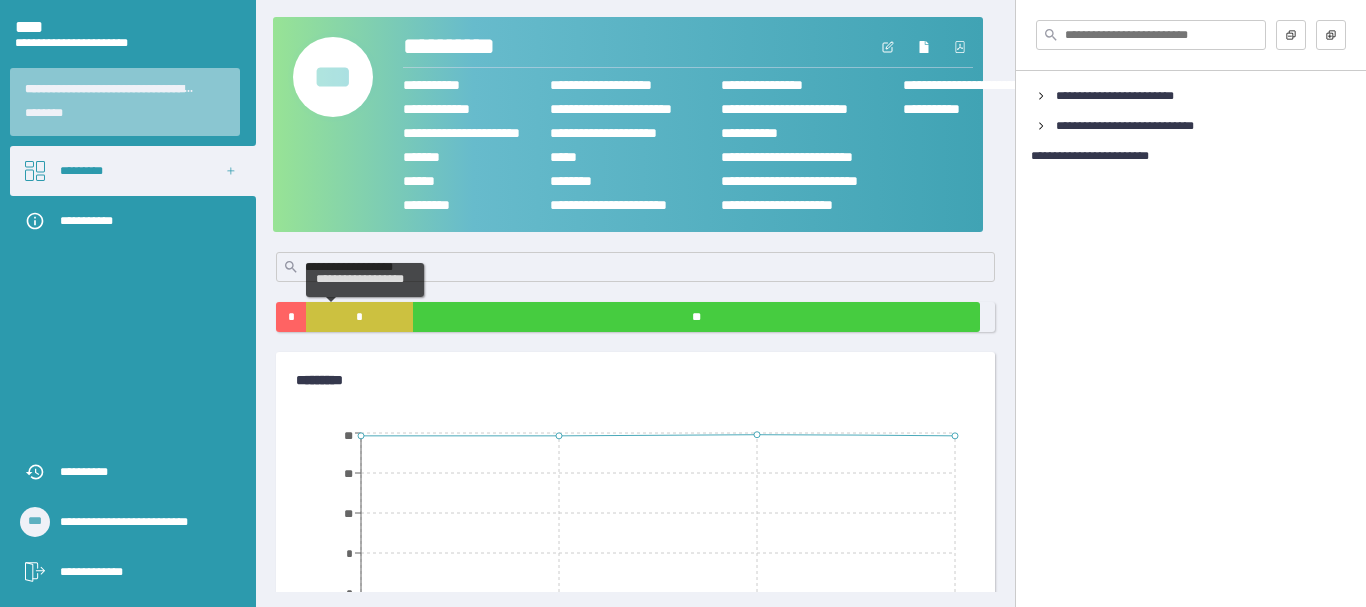 click on "*" at bounding box center (359, 317) 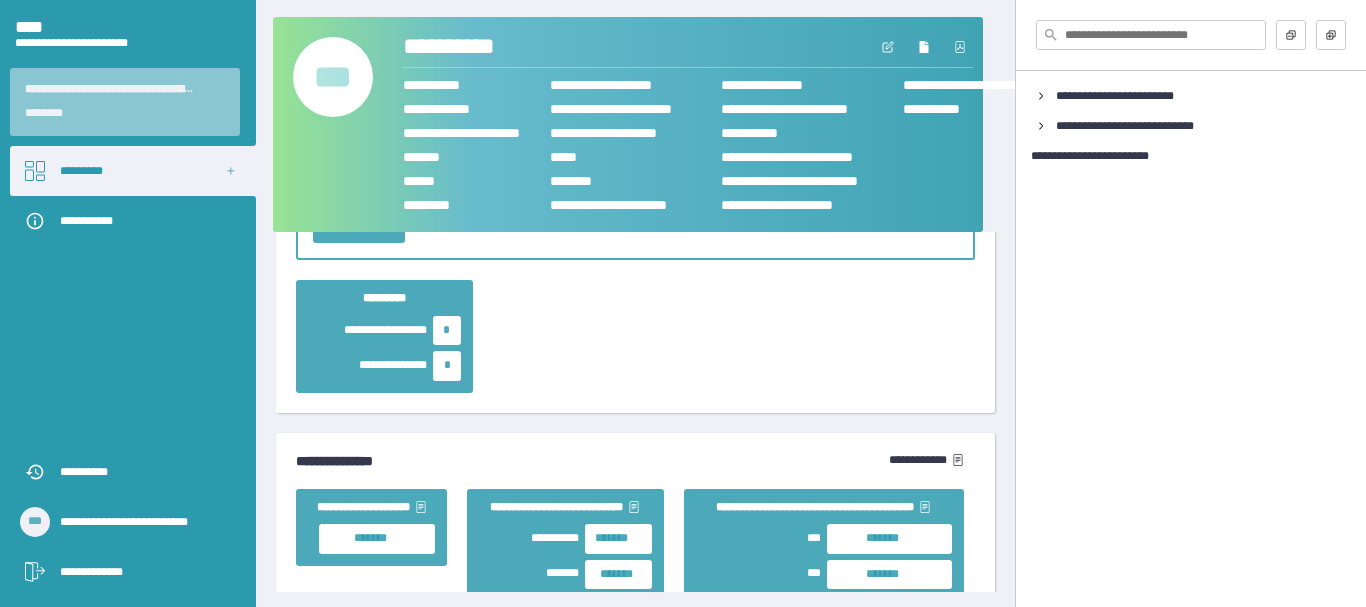 scroll, scrollTop: 1400, scrollLeft: 0, axis: vertical 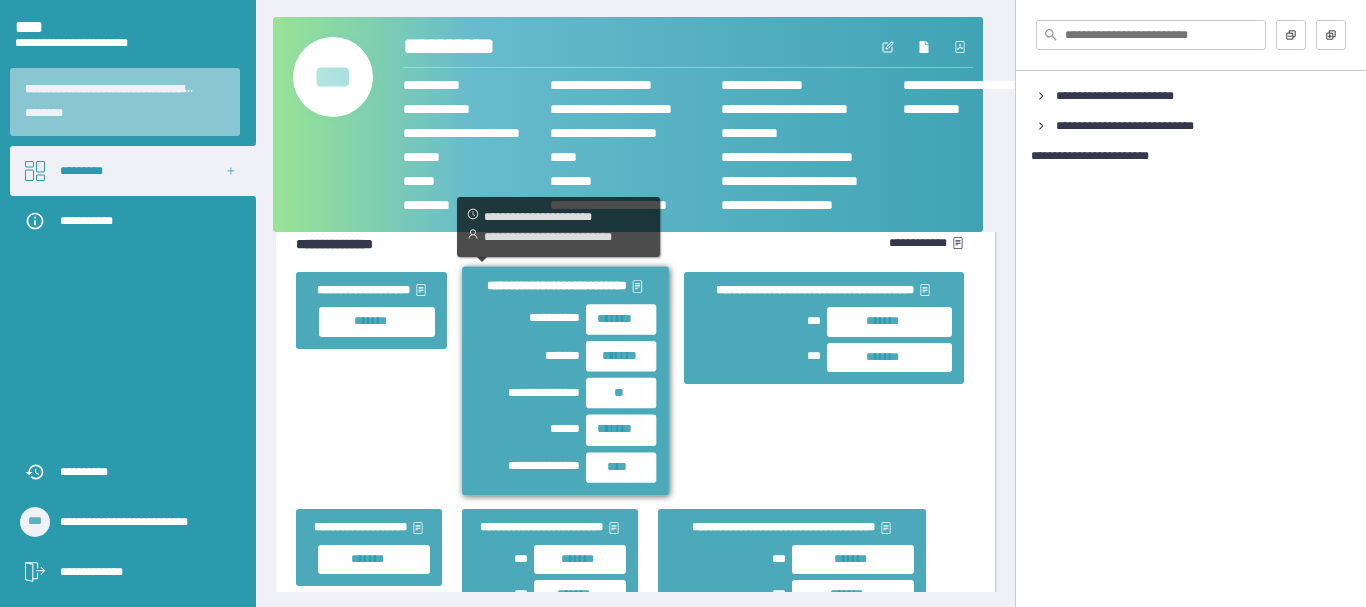 click 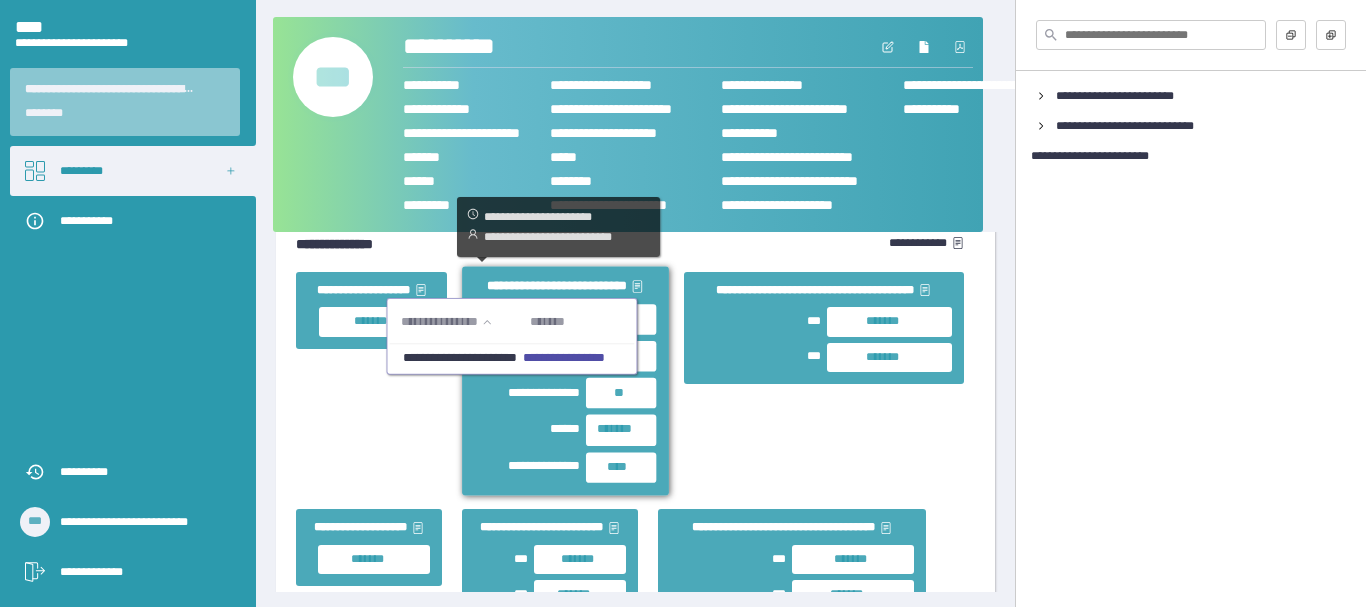click on "**********" at bounding box center [563, 358] 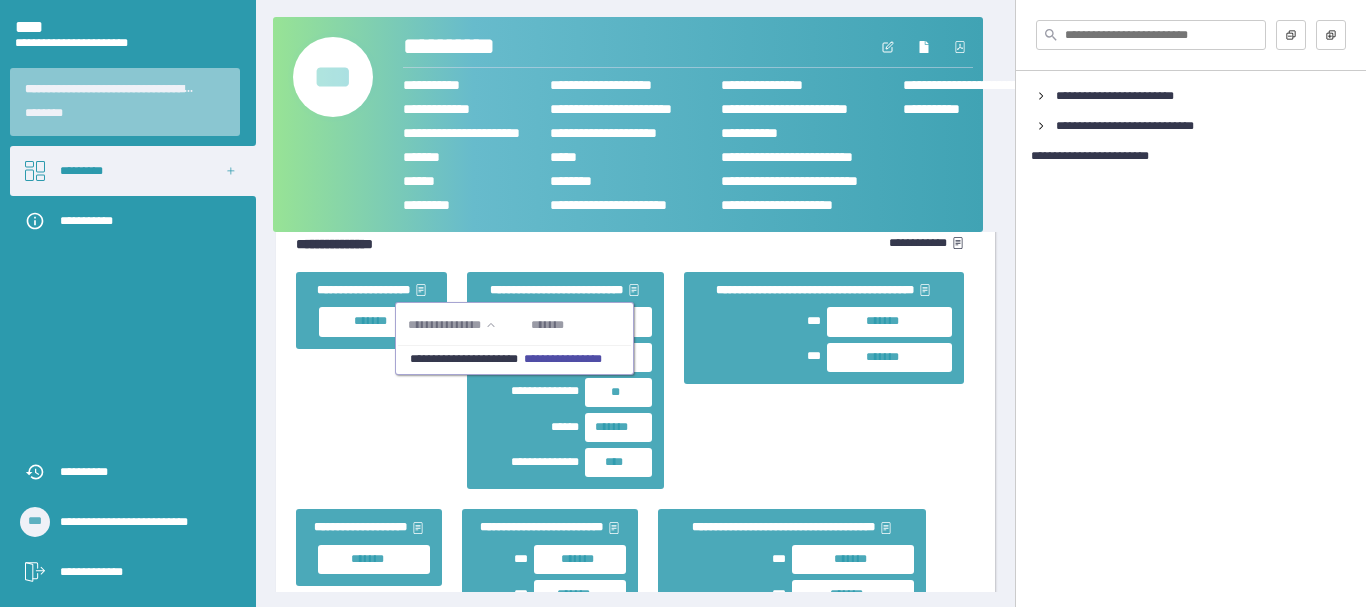 click on "**********" at bounding box center (635, 966) 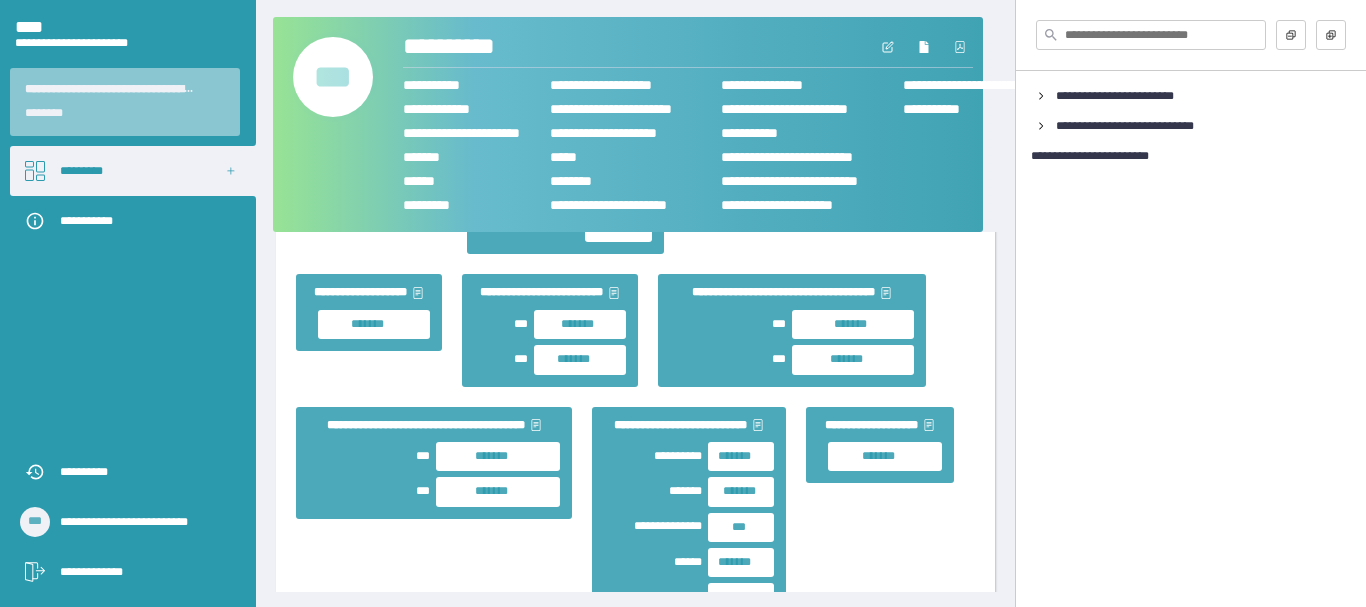 scroll, scrollTop: 1600, scrollLeft: 0, axis: vertical 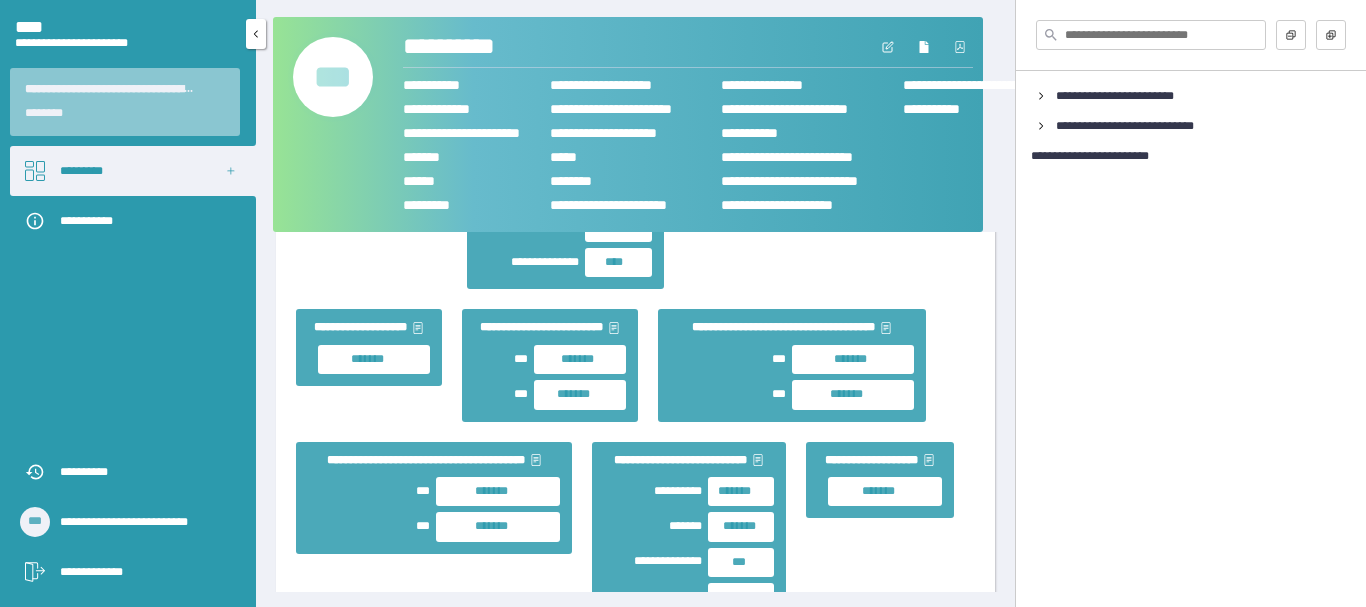 click on "*********" at bounding box center [133, 171] 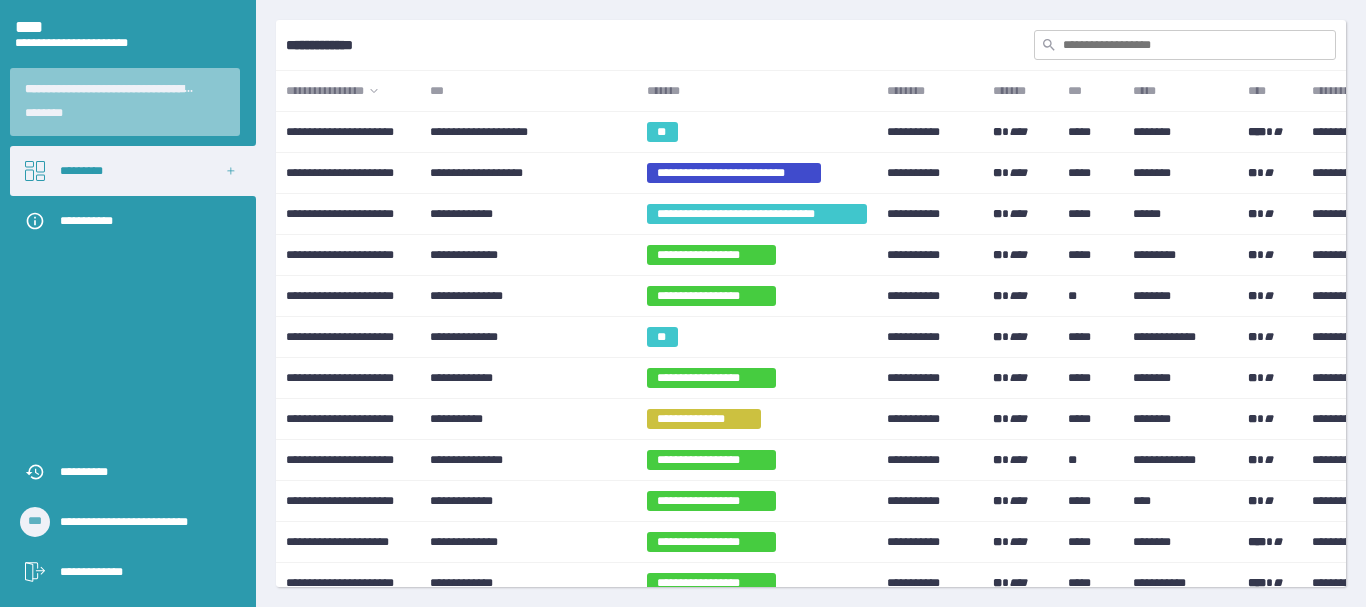 click on "*******" at bounding box center [757, 91] 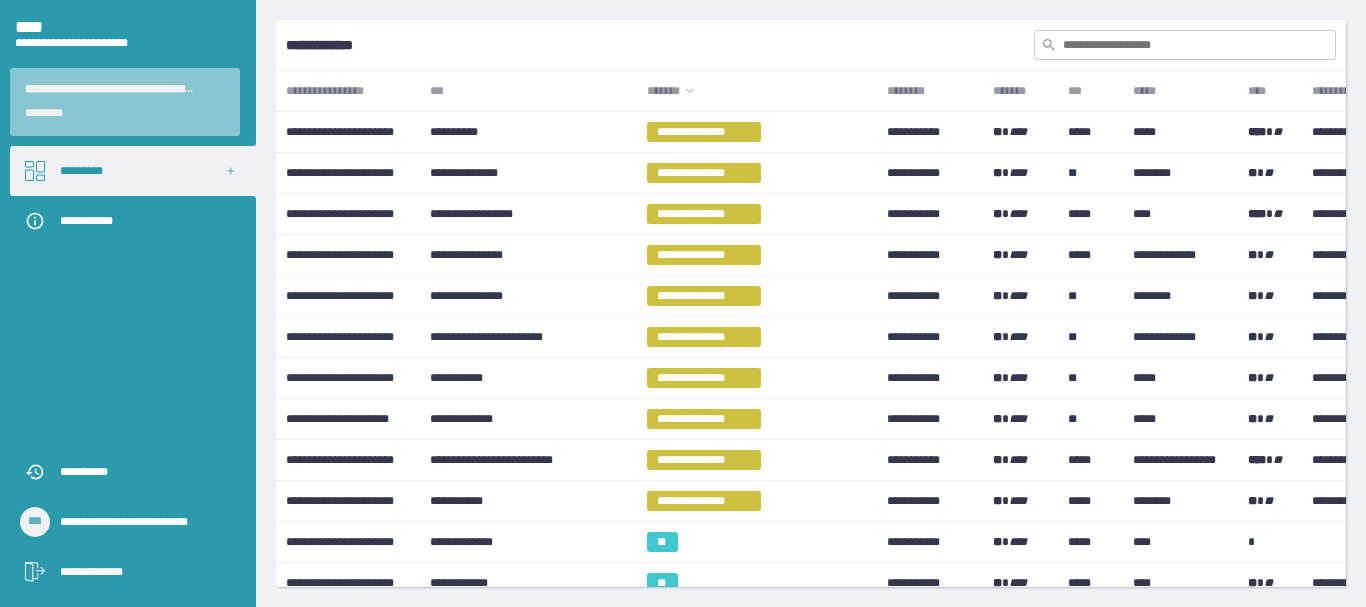 click on "*******" at bounding box center [757, 91] 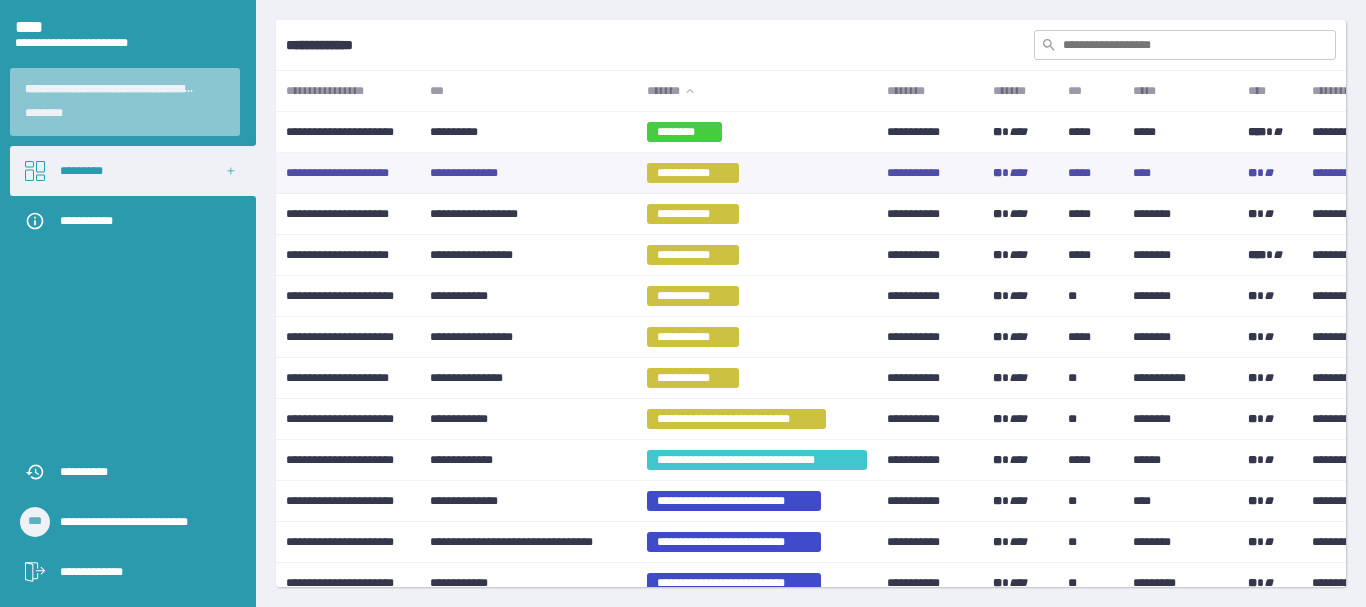 click on "**********" at bounding box center [528, 173] 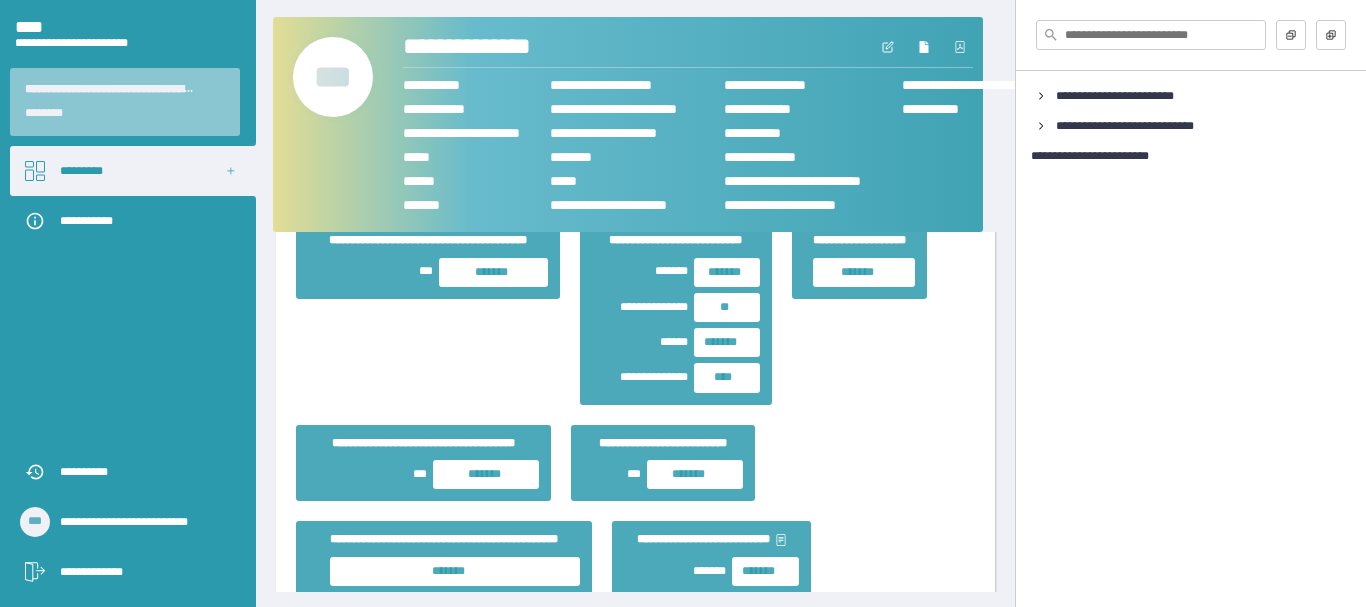 scroll, scrollTop: 1100, scrollLeft: 0, axis: vertical 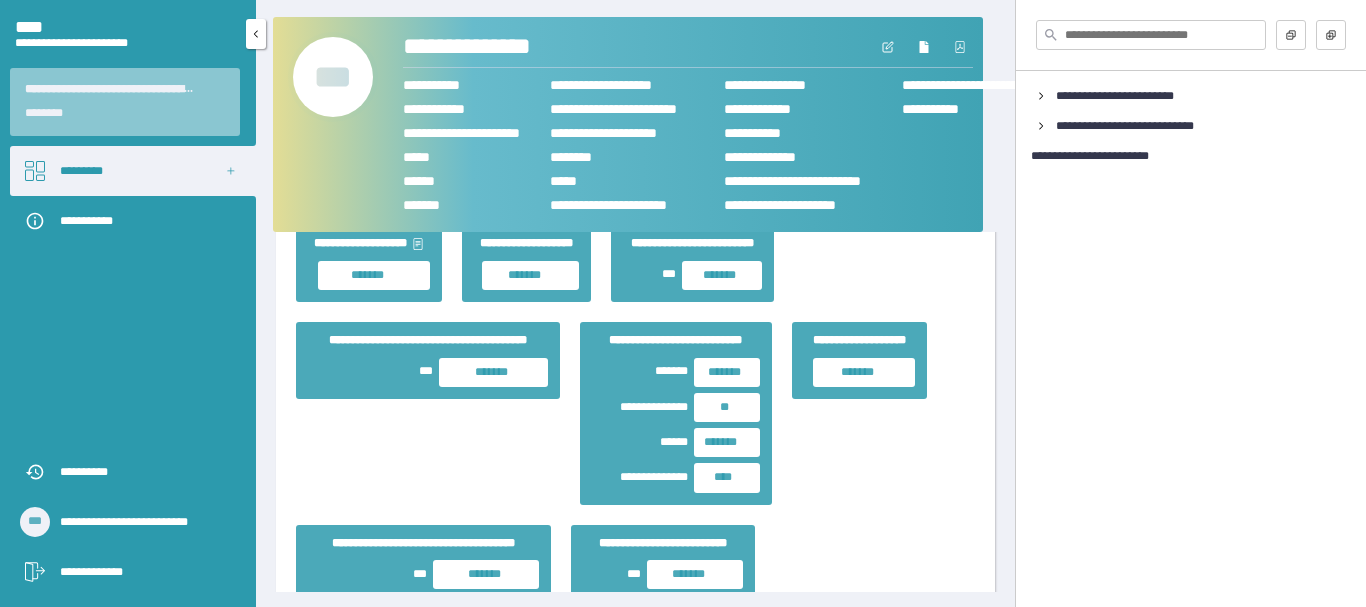 click on "*********" at bounding box center [133, 171] 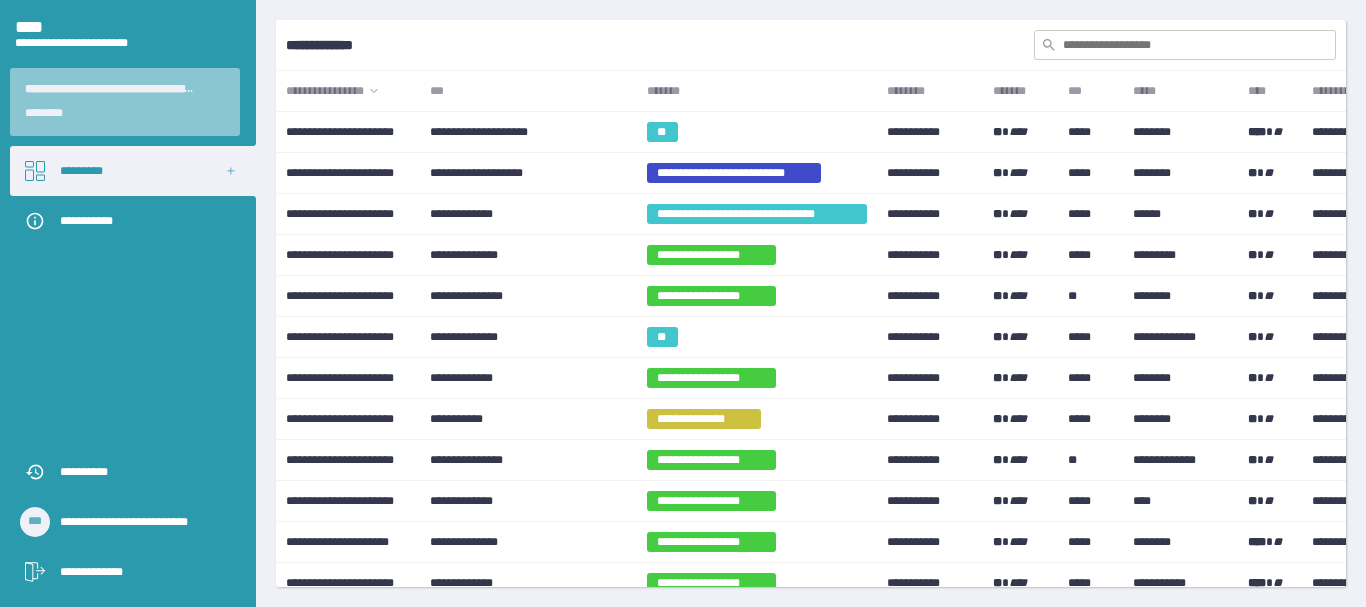 click on "*******" at bounding box center [757, 91] 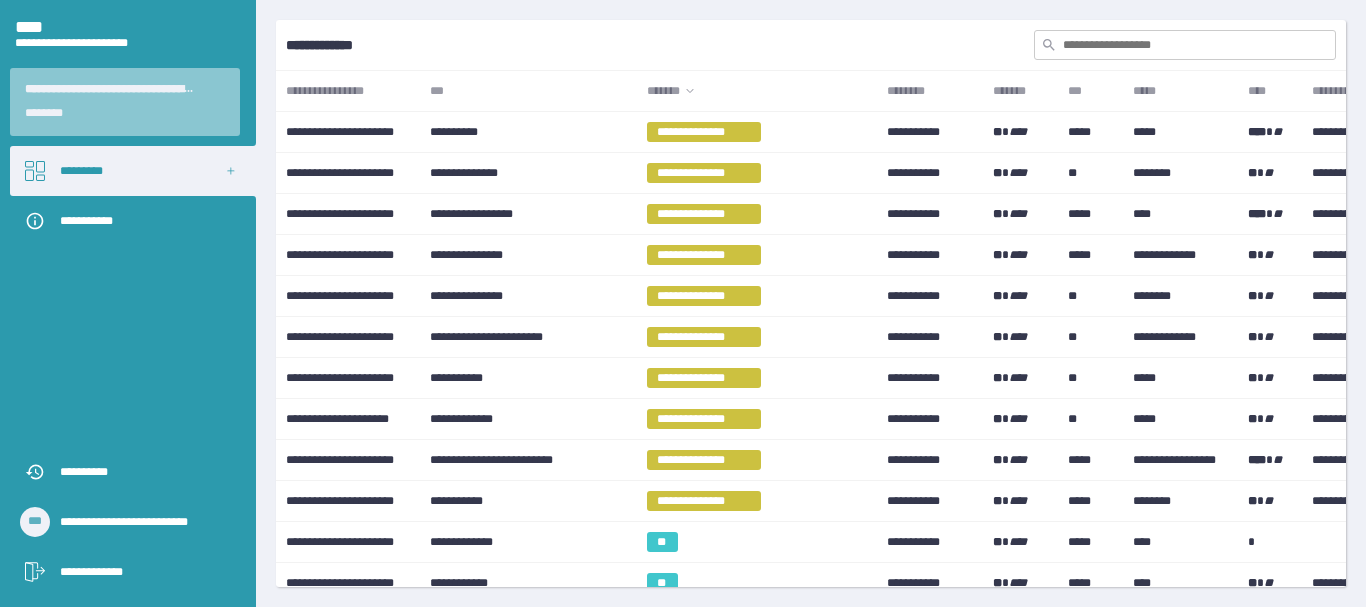 click on "*******" at bounding box center [757, 91] 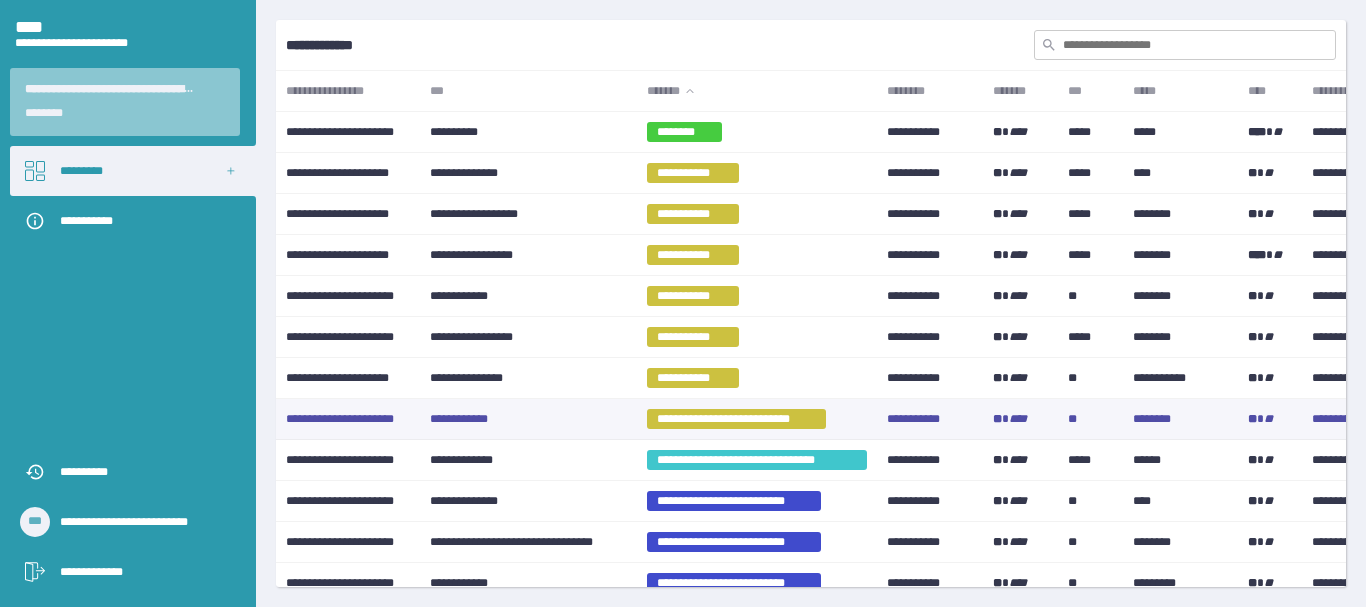 click on "**********" at bounding box center [528, 419] 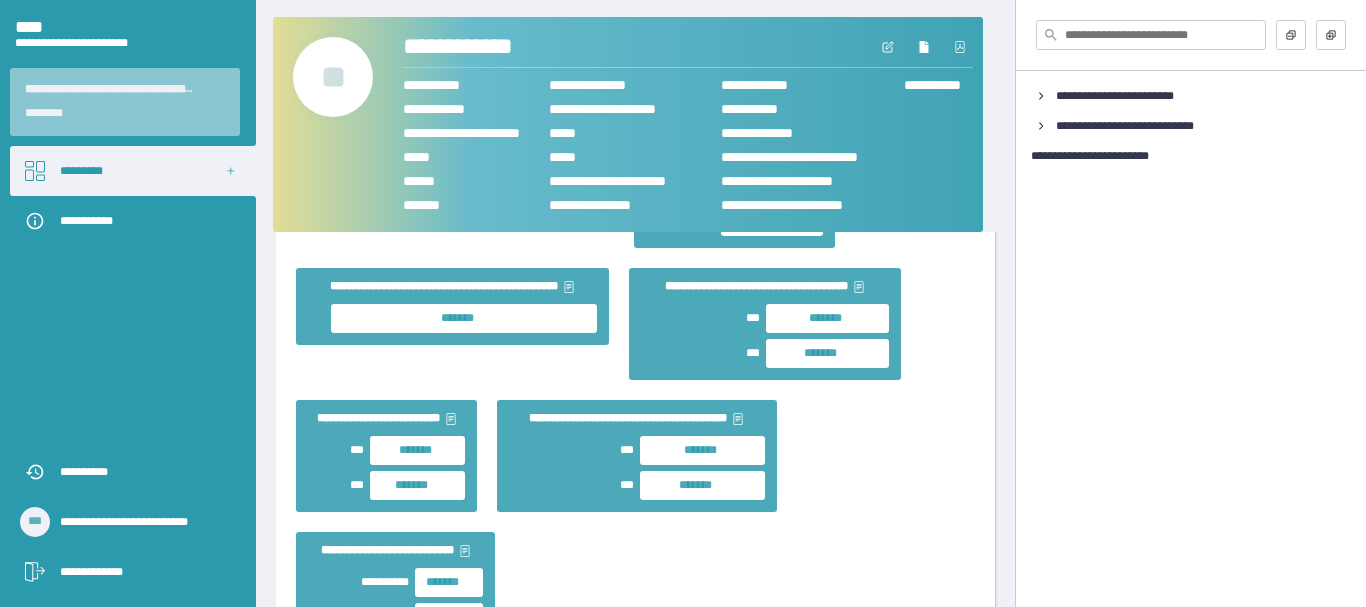 scroll, scrollTop: 1200, scrollLeft: 0, axis: vertical 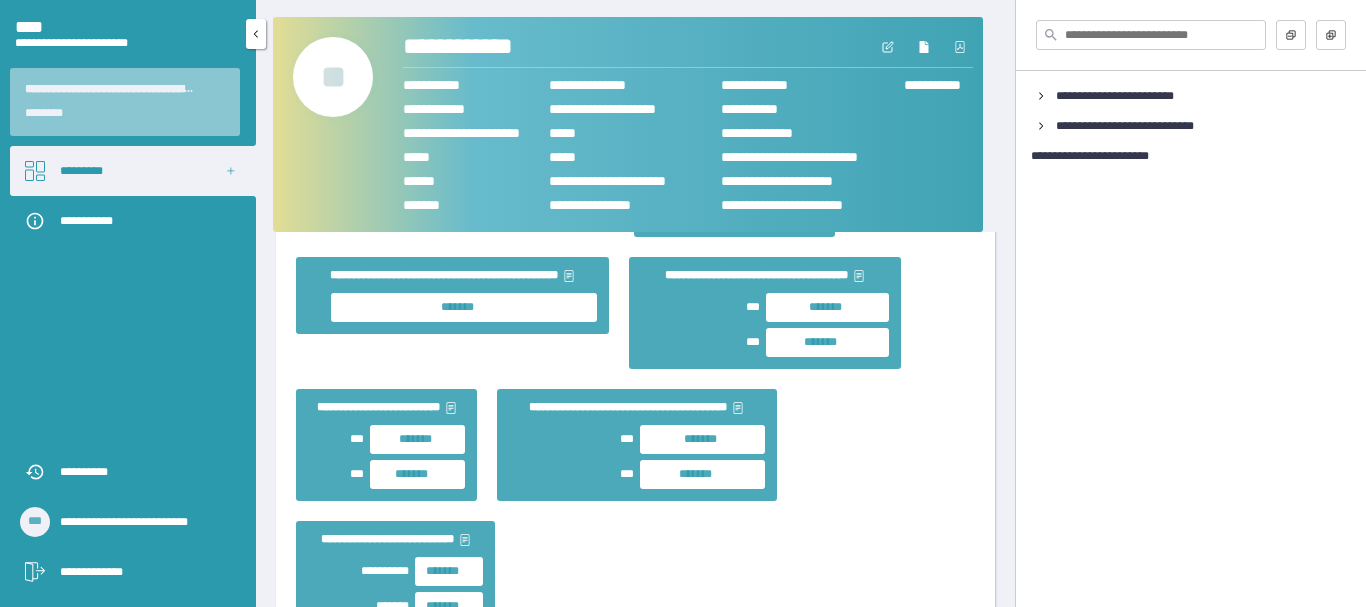 click on "*********" at bounding box center (133, 171) 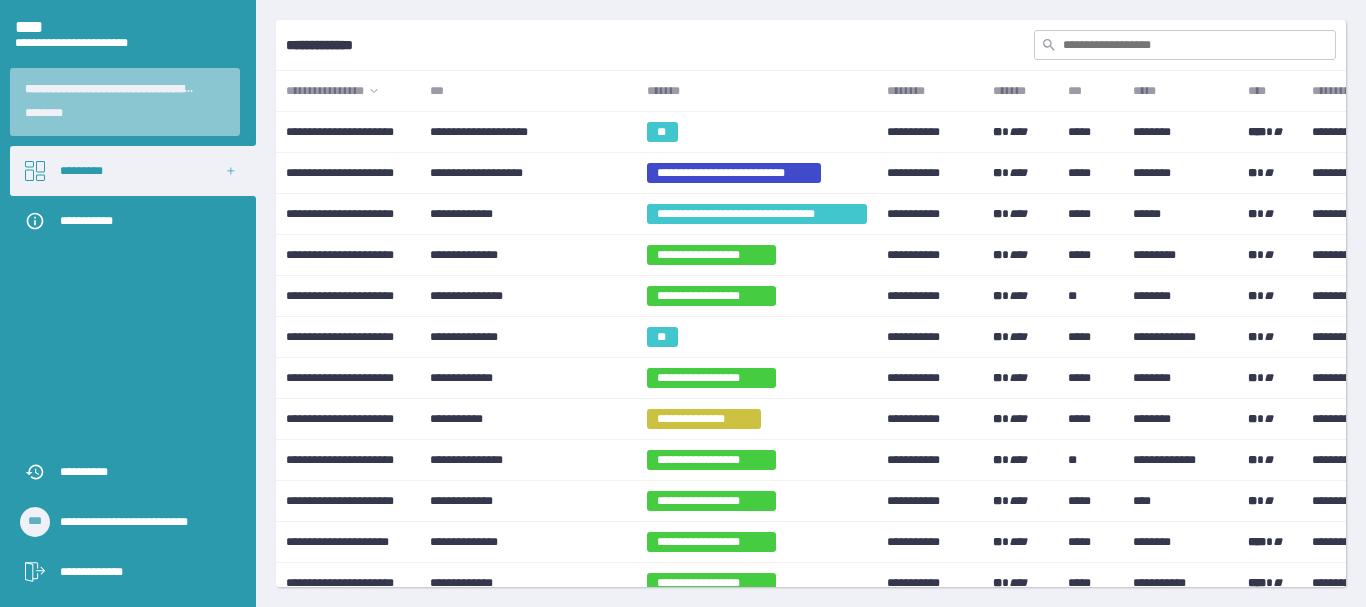 click on "*******" at bounding box center (757, 91) 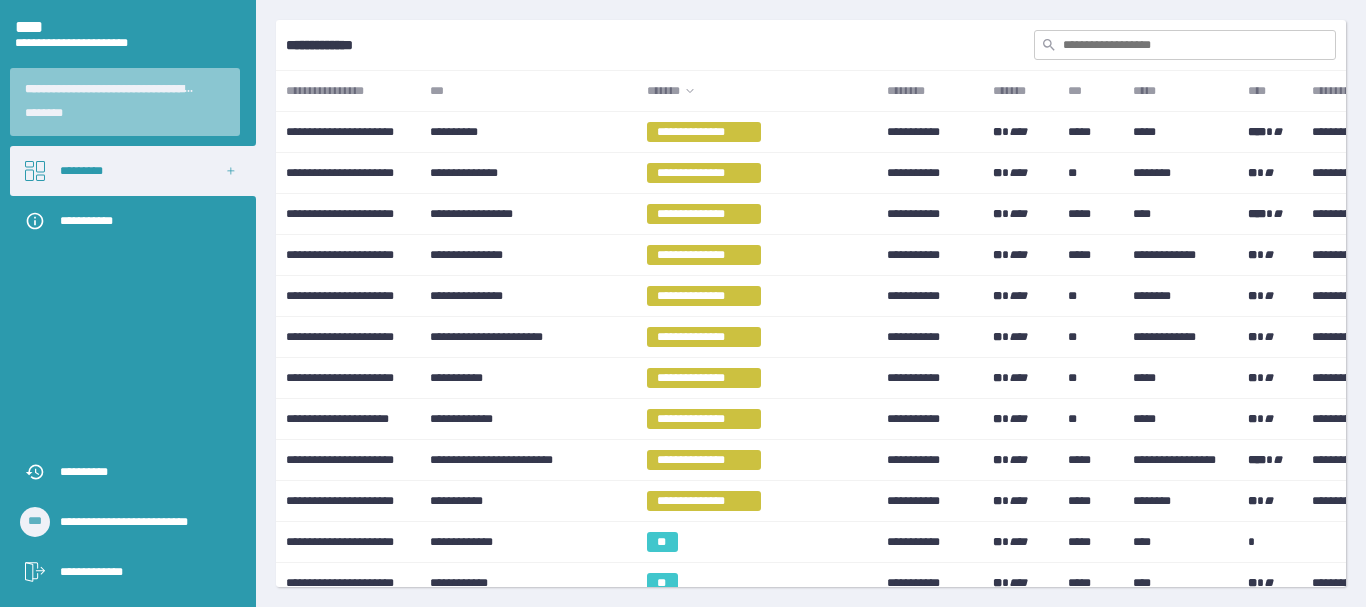 click on "*******" at bounding box center [757, 91] 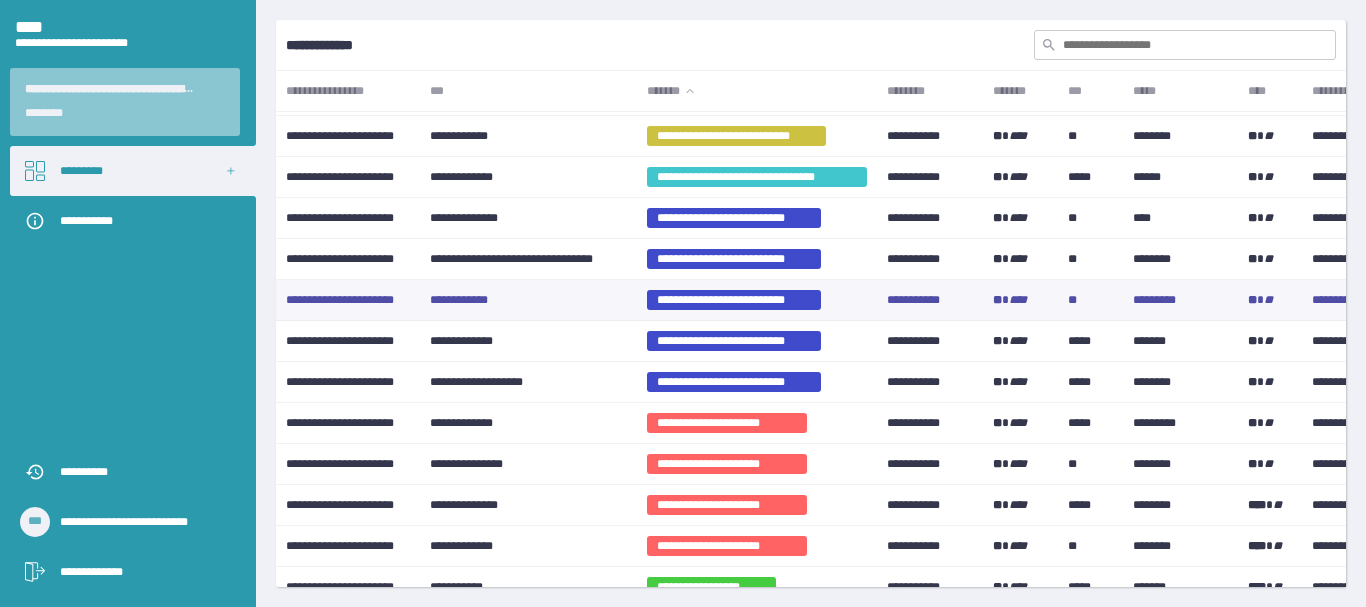 scroll, scrollTop: 300, scrollLeft: 0, axis: vertical 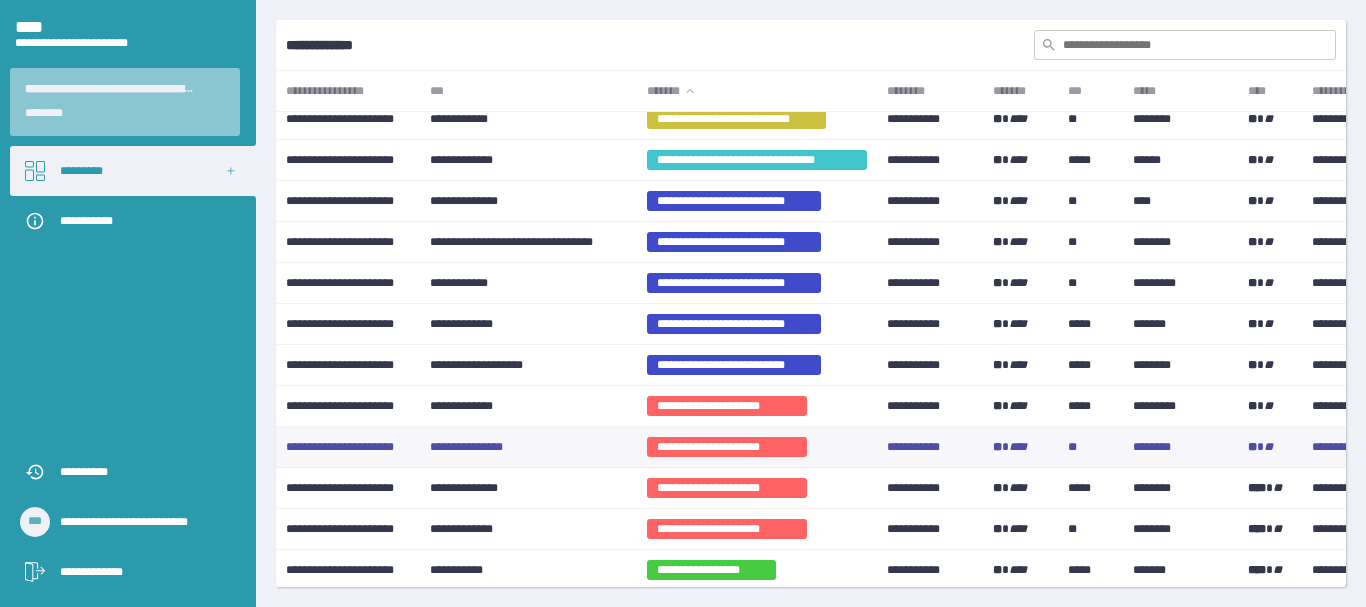 click on "**********" at bounding box center (528, 447) 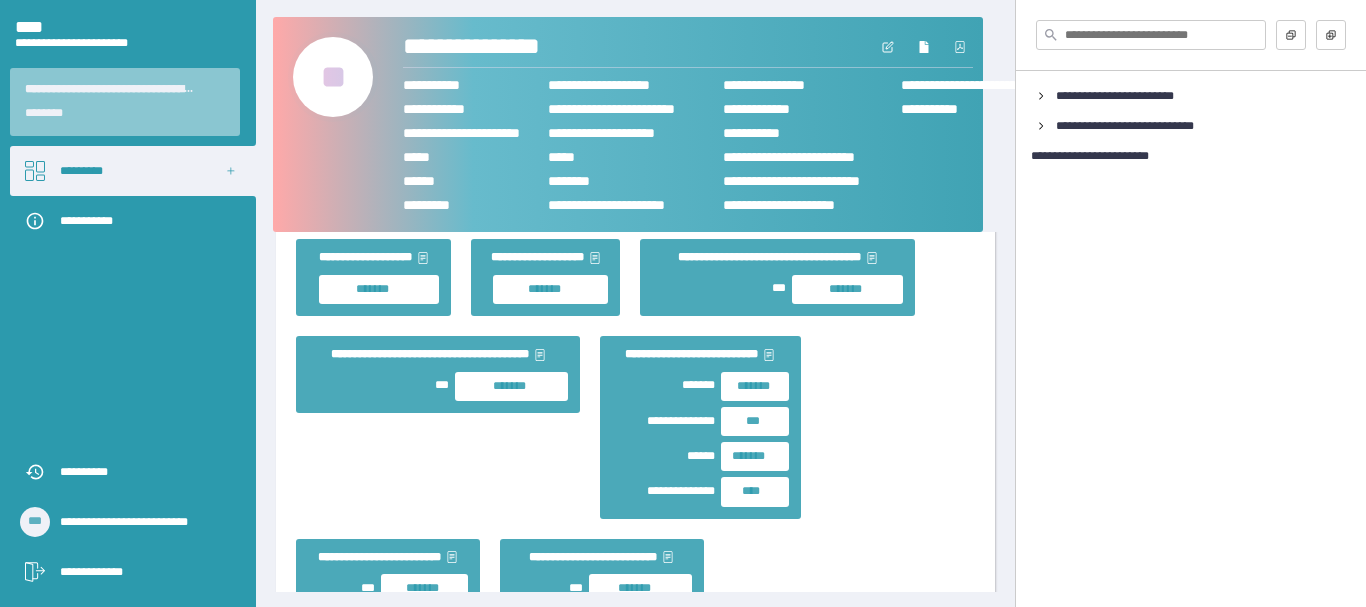 scroll, scrollTop: 1300, scrollLeft: 0, axis: vertical 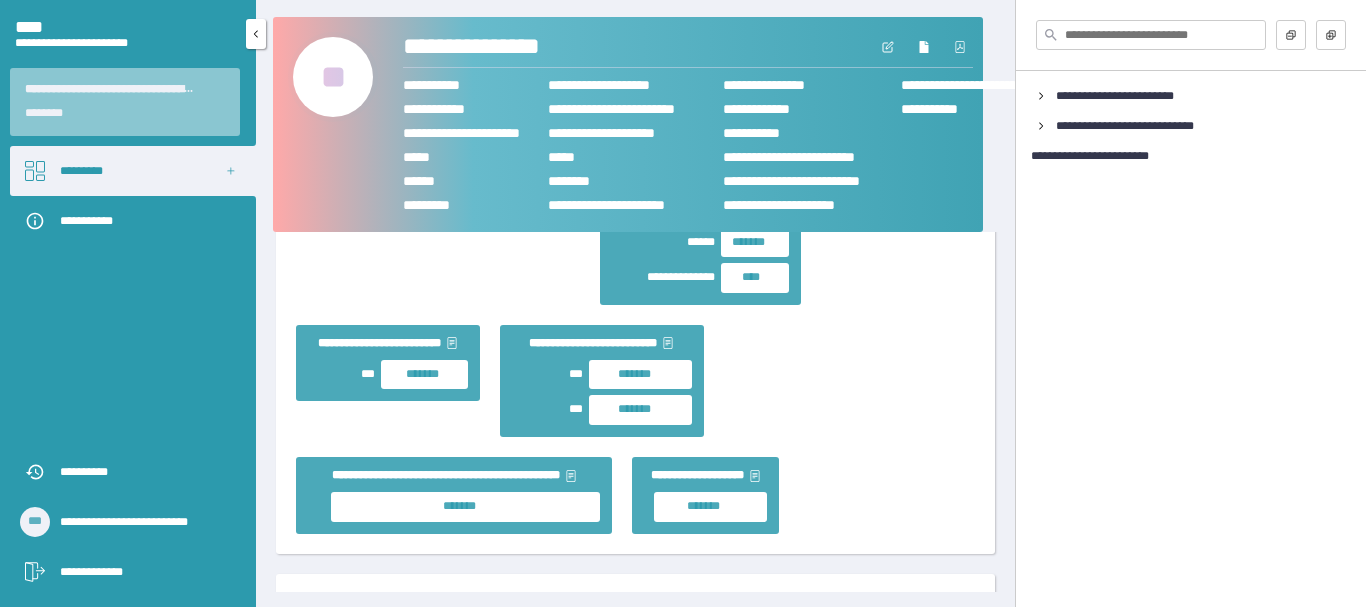 click on "*********" at bounding box center (133, 171) 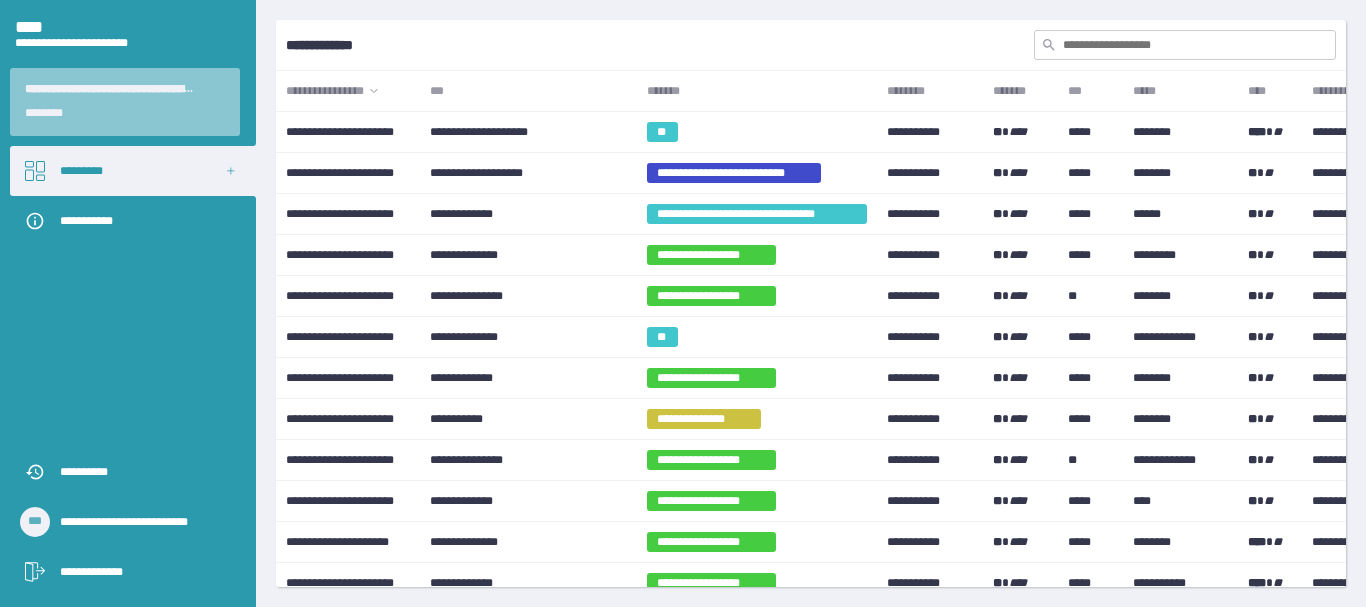 click on "*******" at bounding box center [757, 91] 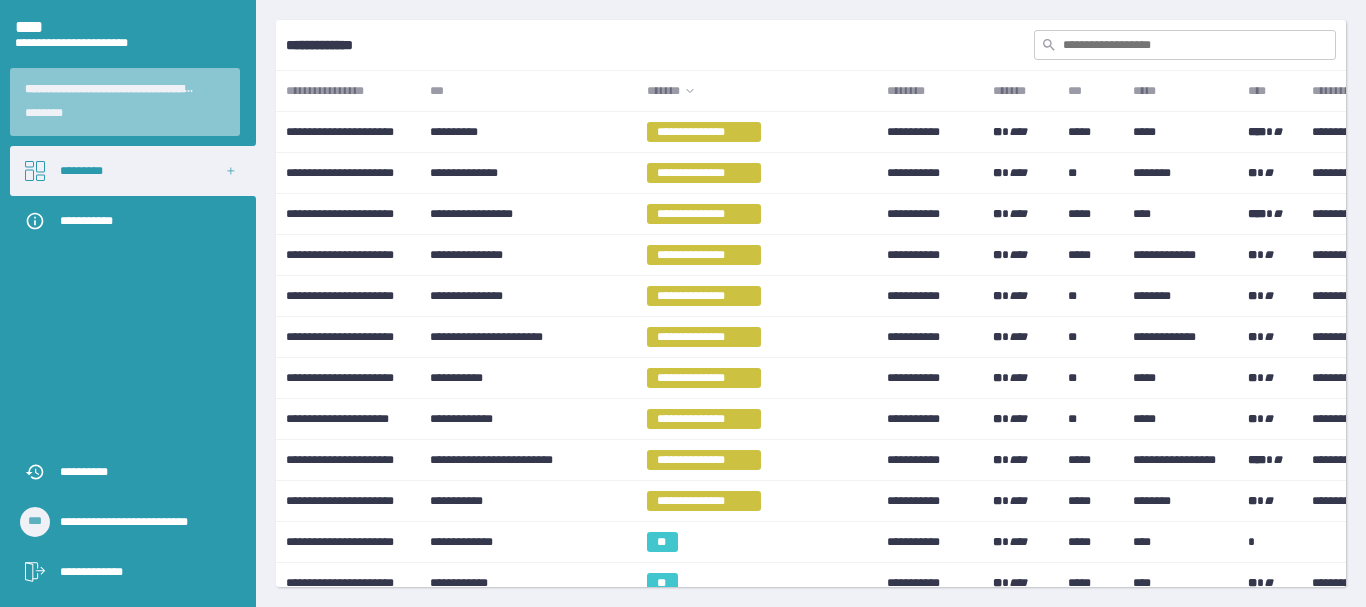 click on "*******" at bounding box center [757, 91] 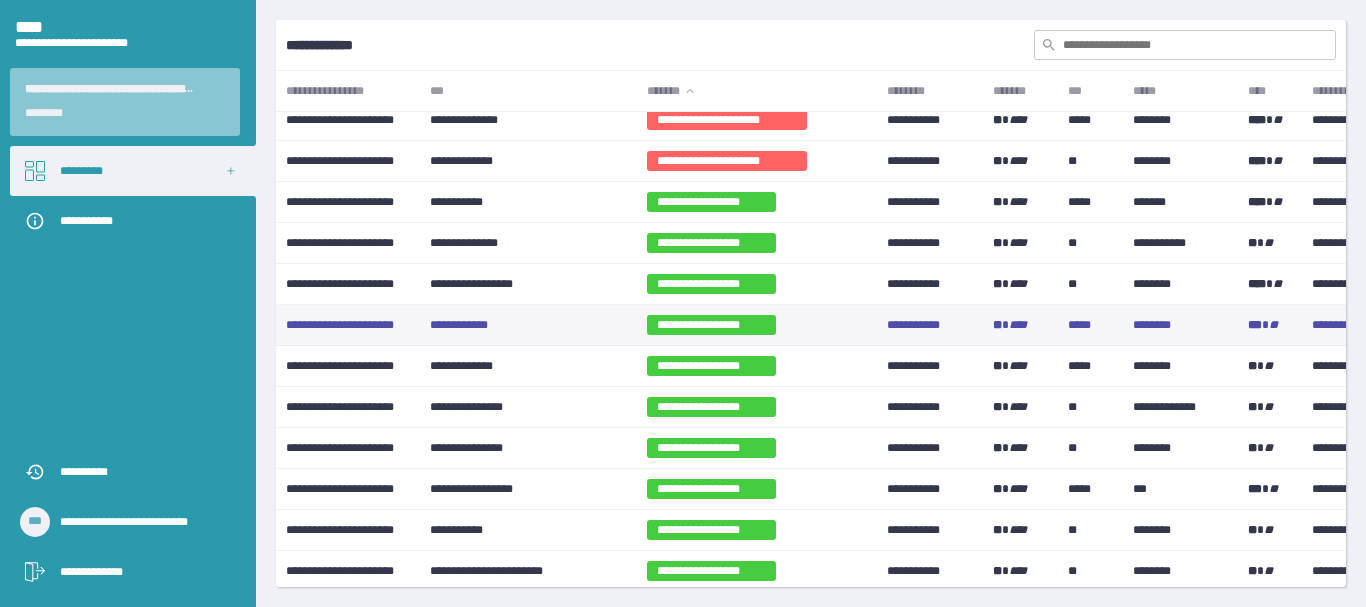 scroll, scrollTop: 700, scrollLeft: 0, axis: vertical 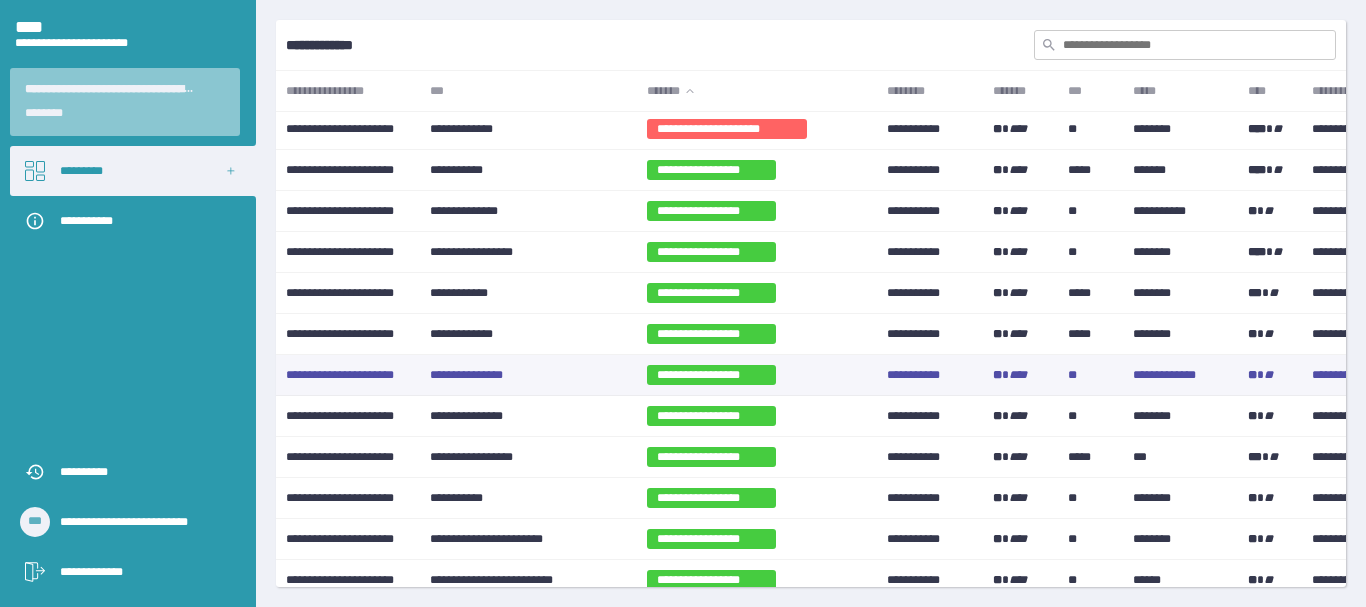 click on "**********" at bounding box center (528, 375) 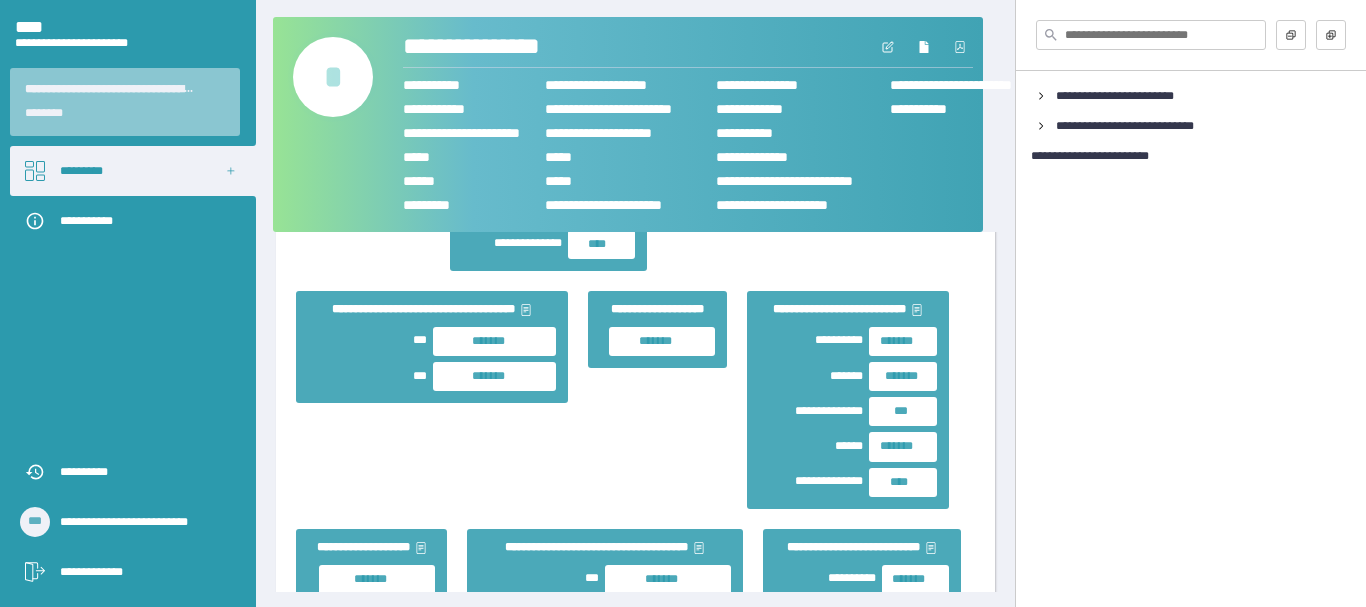 scroll, scrollTop: 800, scrollLeft: 0, axis: vertical 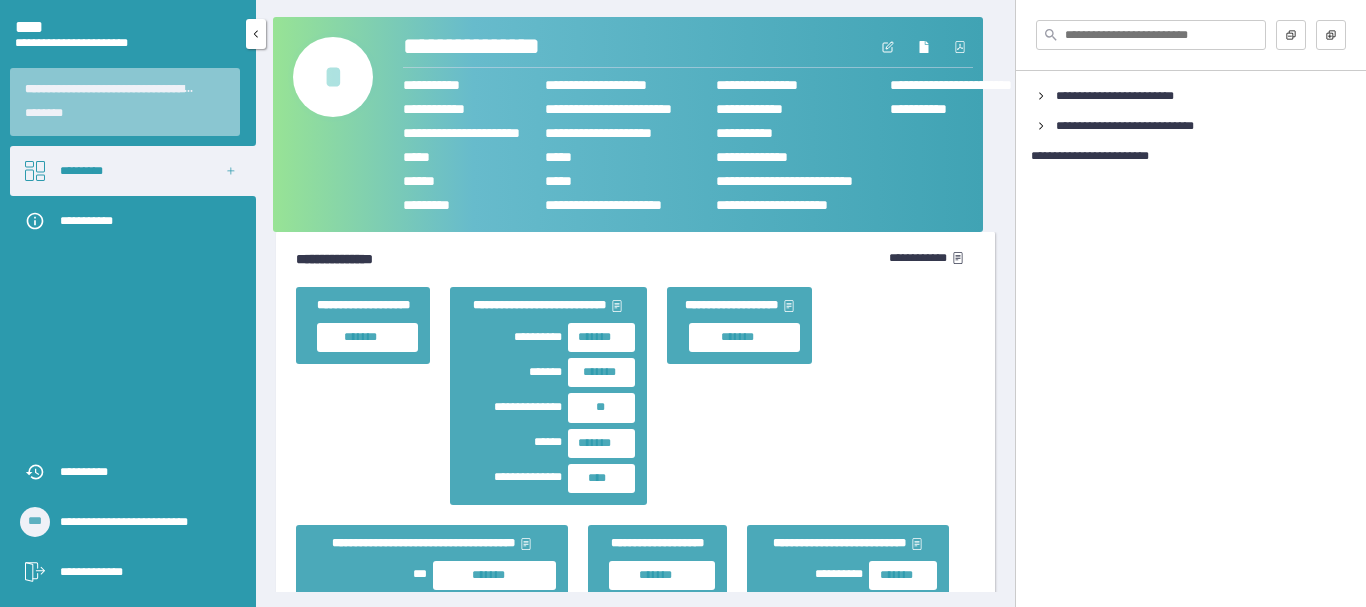 click on "*********" at bounding box center [133, 171] 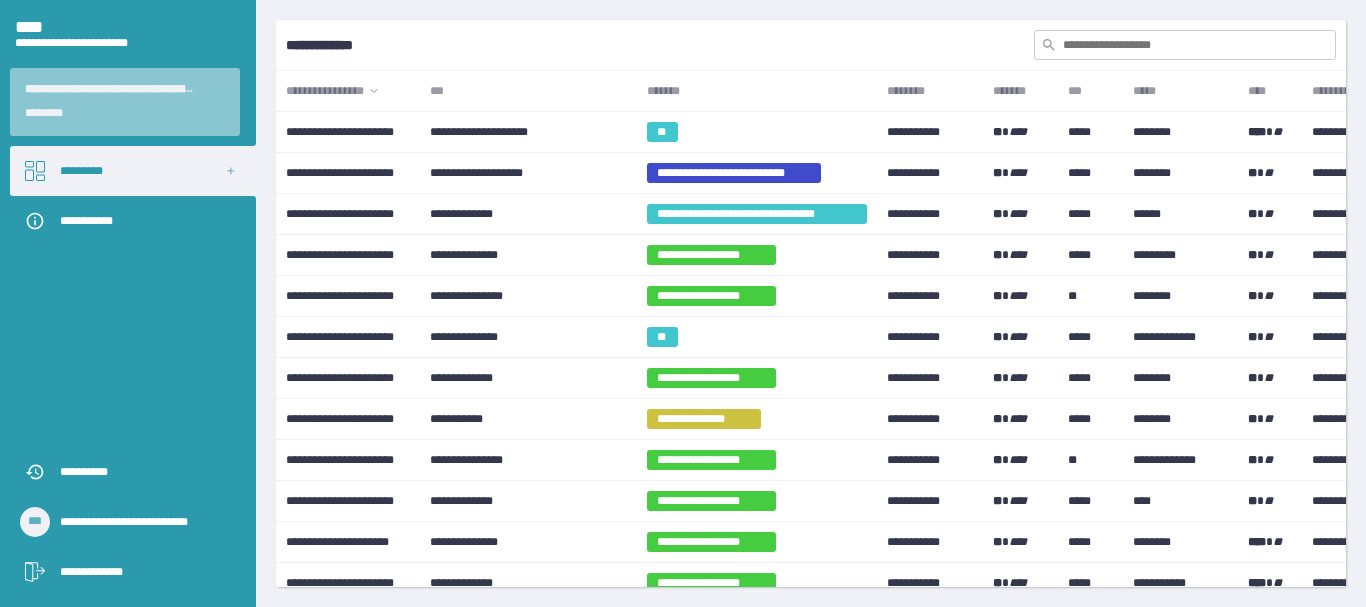 click on "*******" at bounding box center [757, 91] 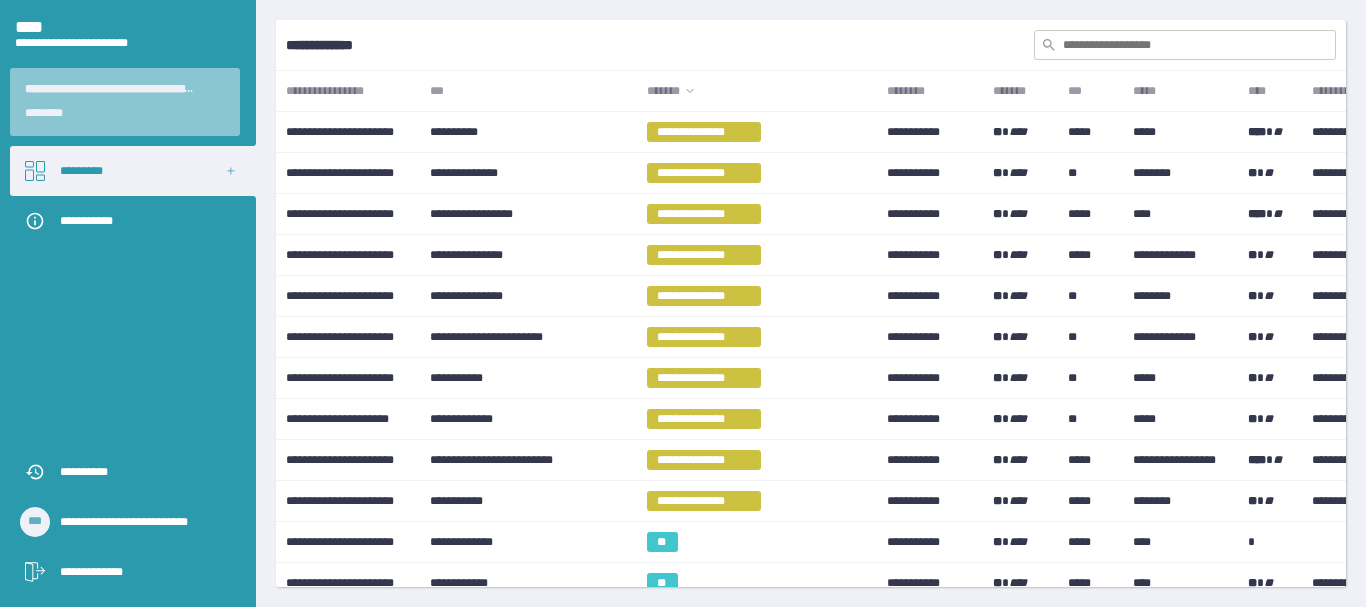 click on "*******" at bounding box center (757, 91) 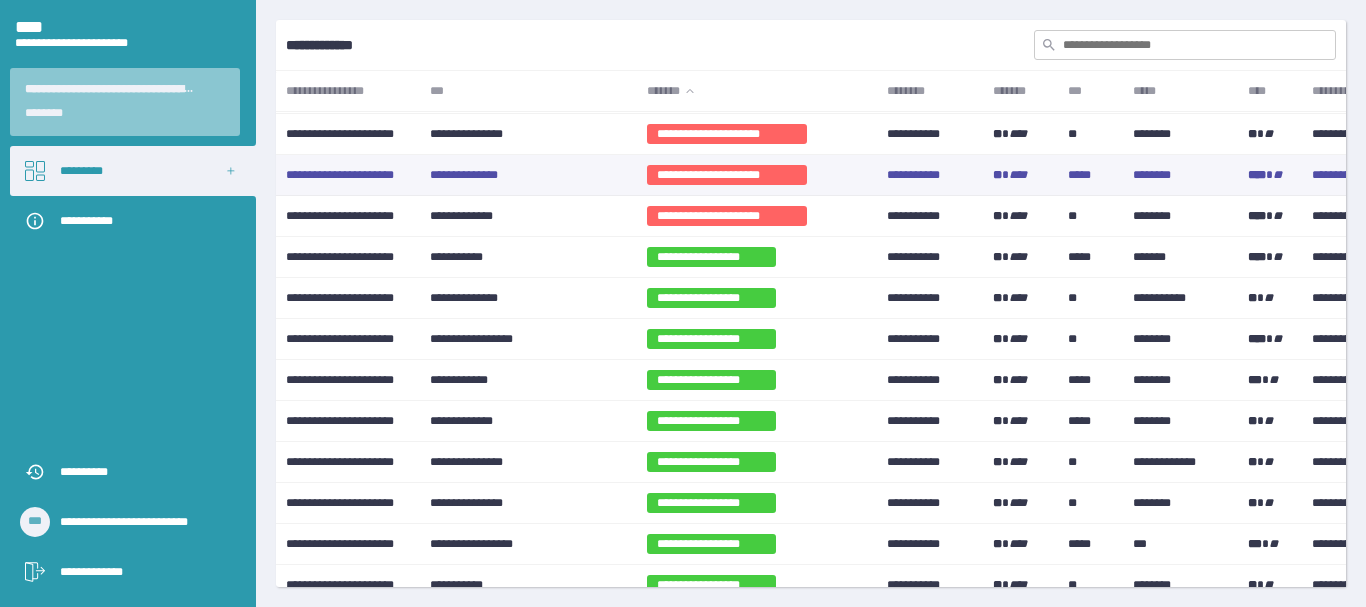 scroll, scrollTop: 700, scrollLeft: 0, axis: vertical 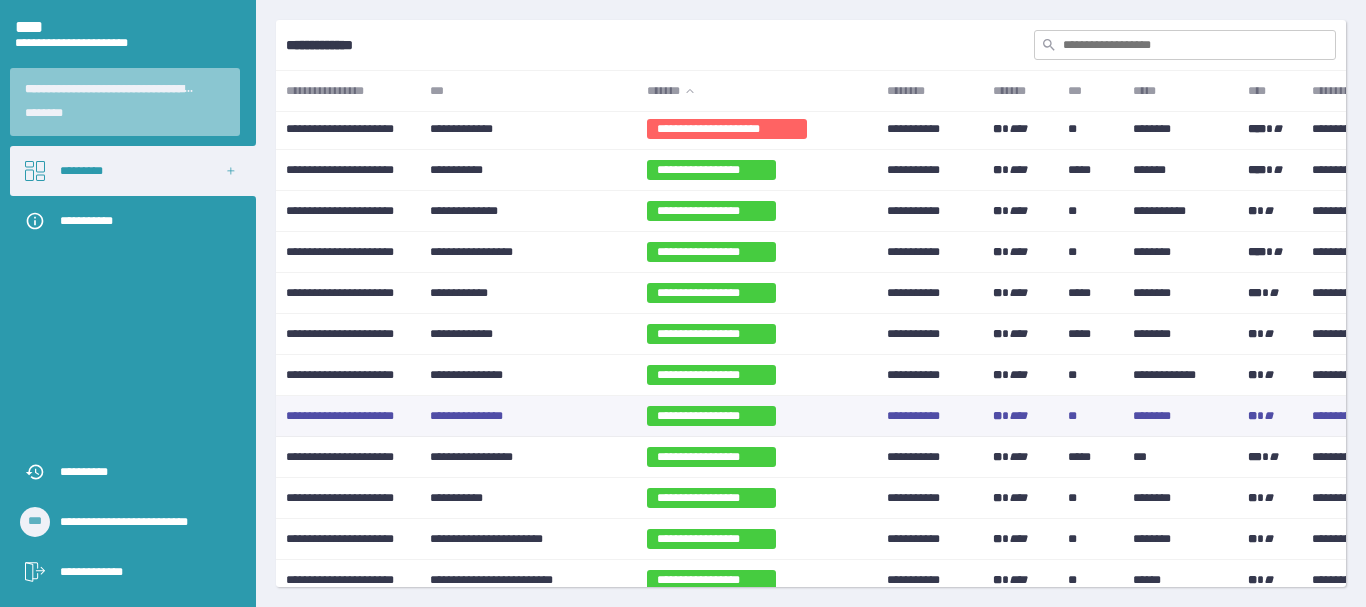 click on "**********" at bounding box center (528, 416) 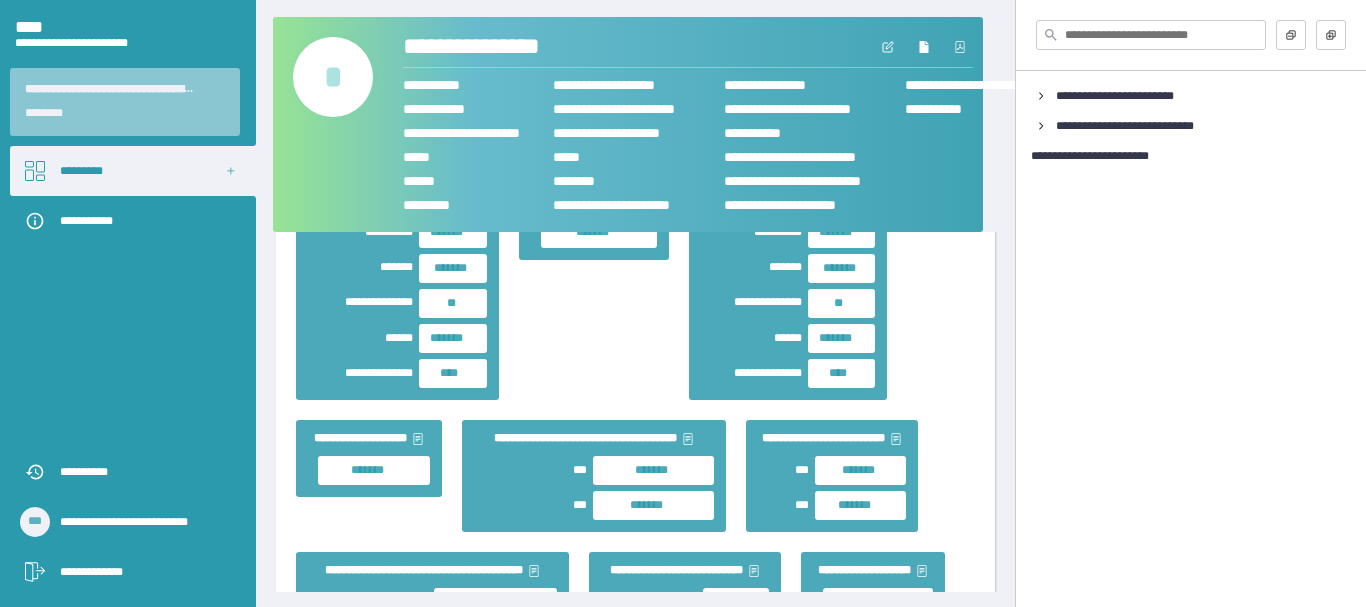 scroll, scrollTop: 1500, scrollLeft: 0, axis: vertical 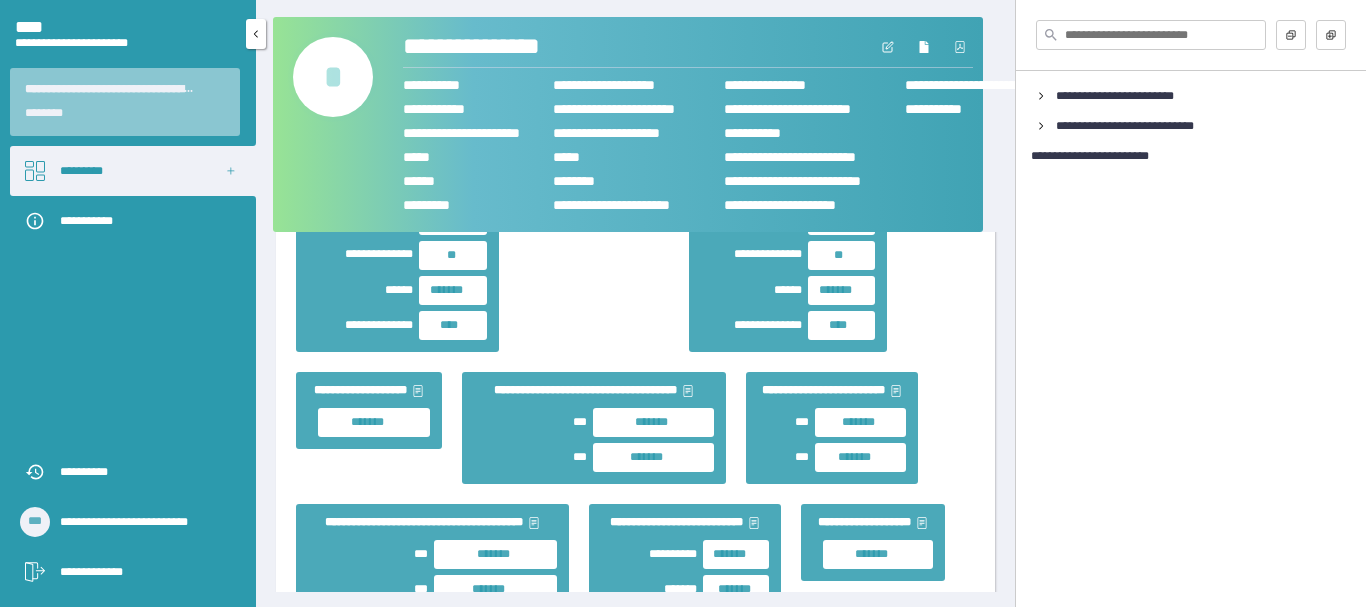click on "*********" at bounding box center (133, 171) 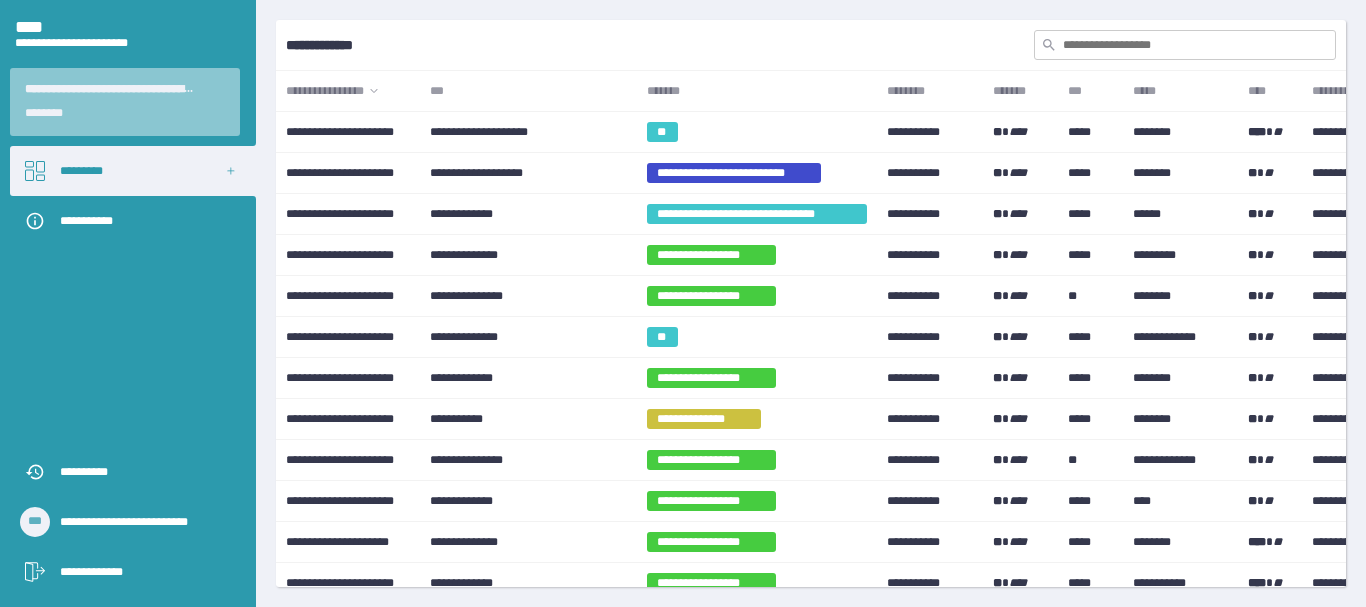 click on "*******" at bounding box center (757, 91) 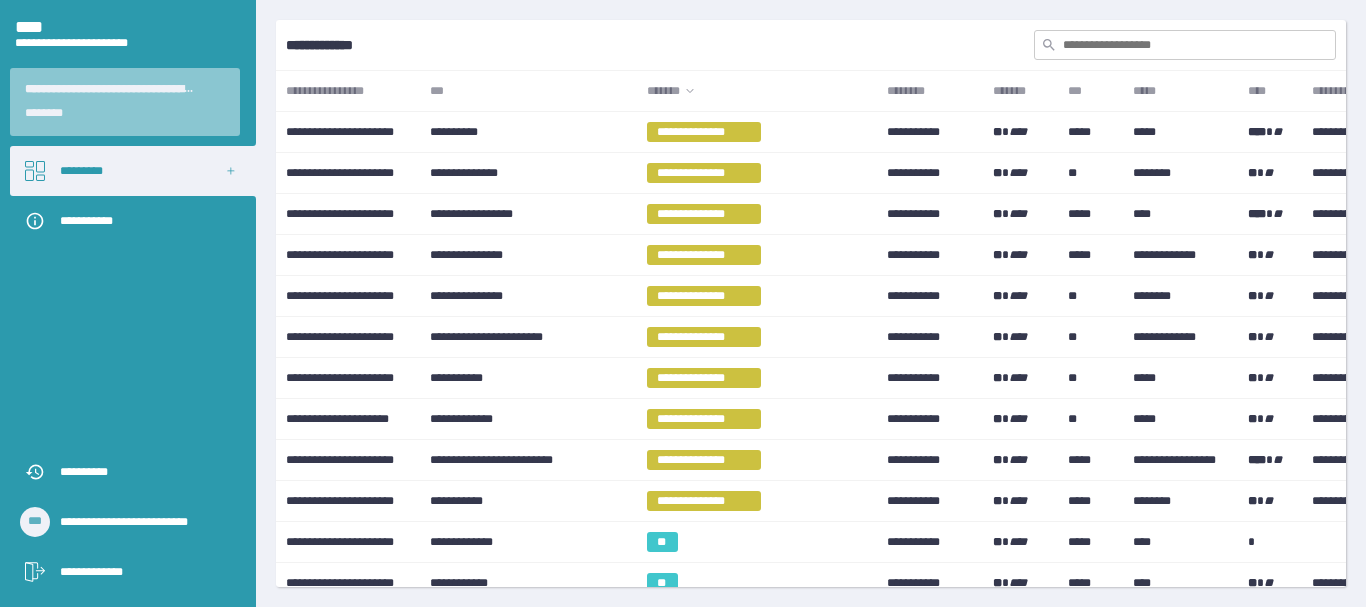 click on "*******" at bounding box center (757, 91) 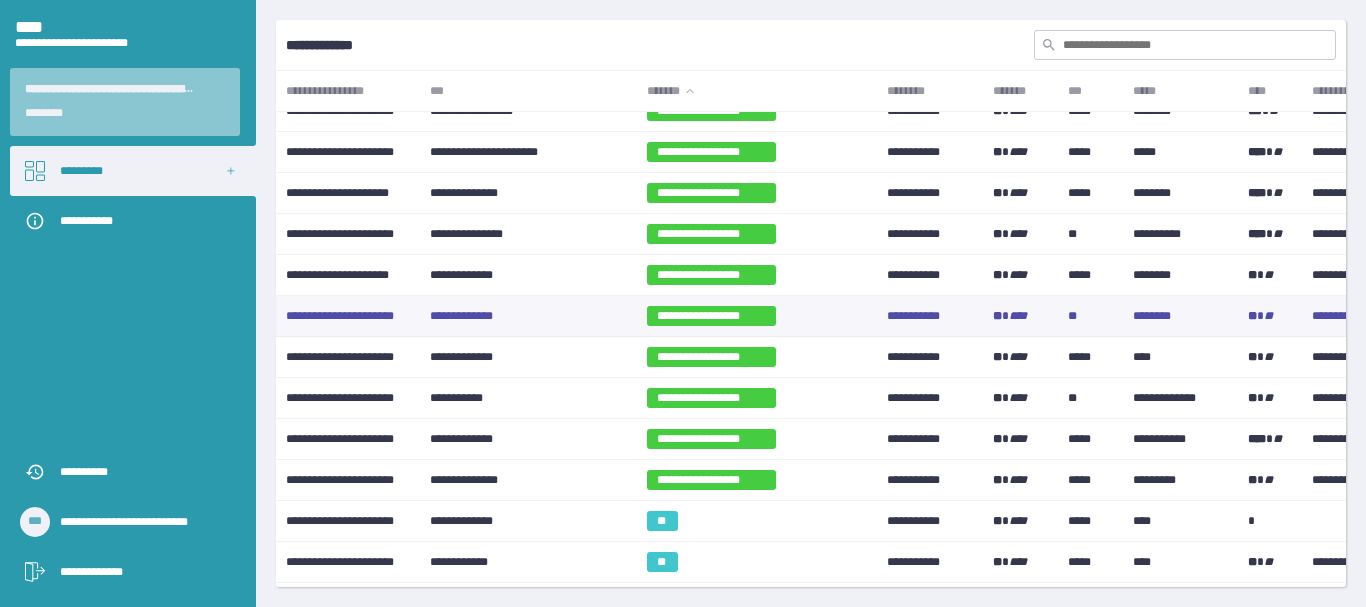 scroll, scrollTop: 1300, scrollLeft: 0, axis: vertical 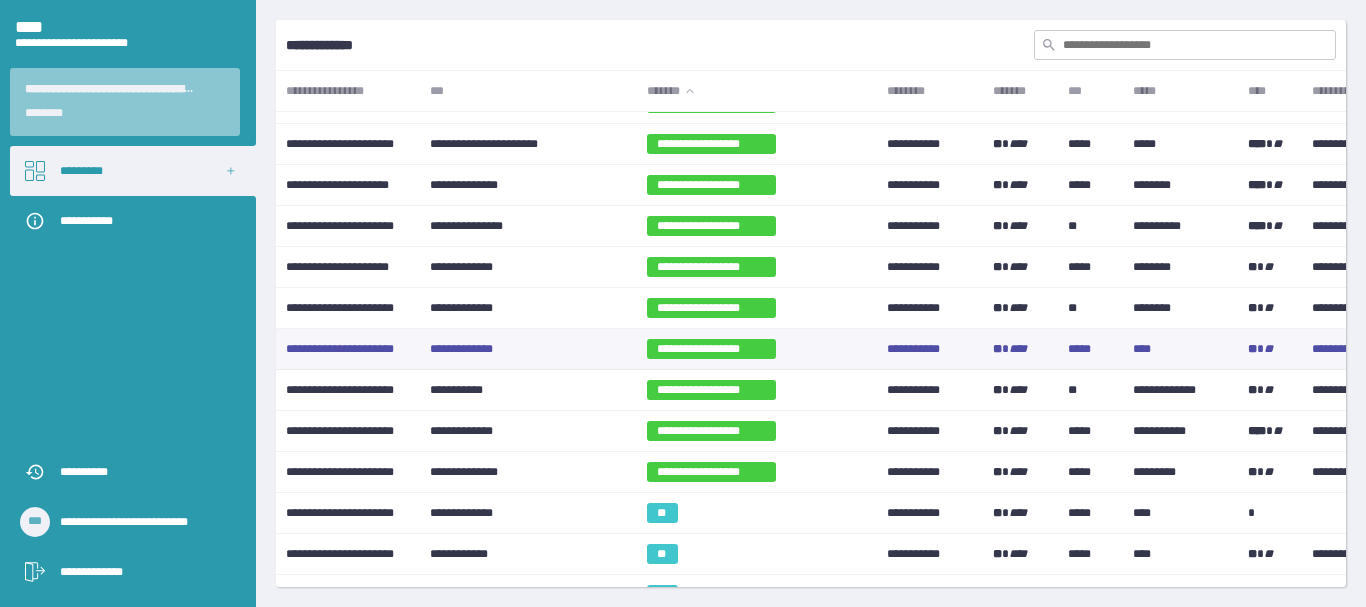 click on "**********" at bounding box center (528, 349) 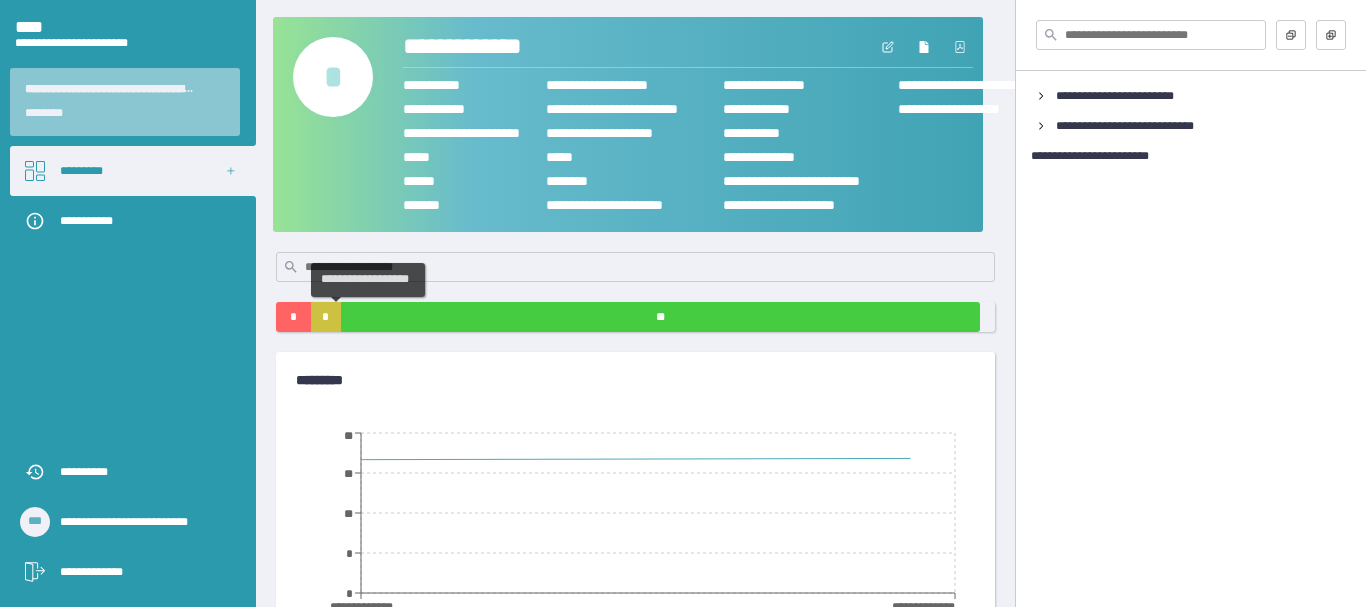 click on "*" at bounding box center [326, 317] 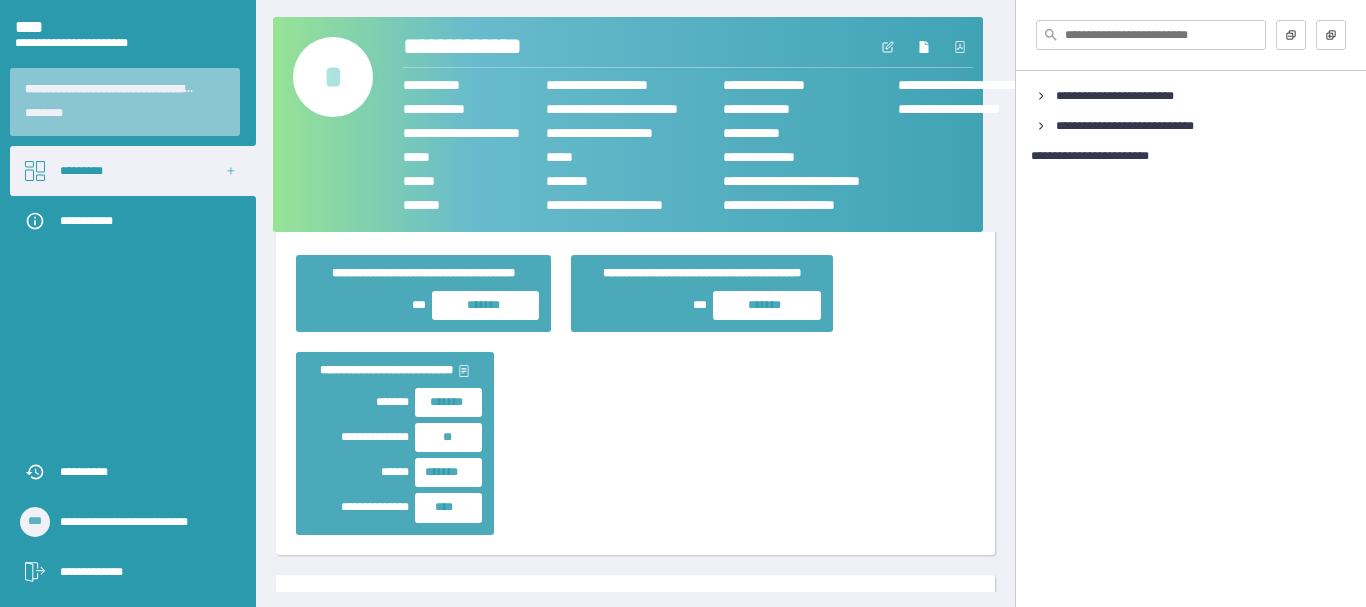 scroll, scrollTop: 900, scrollLeft: 0, axis: vertical 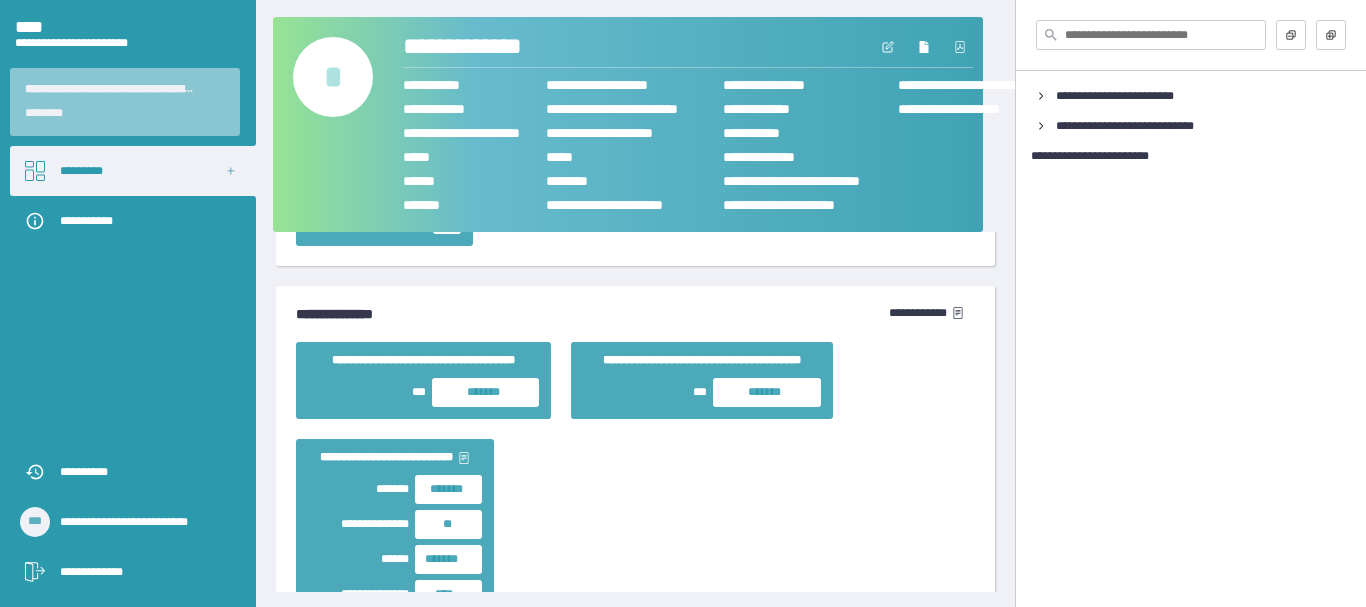 click 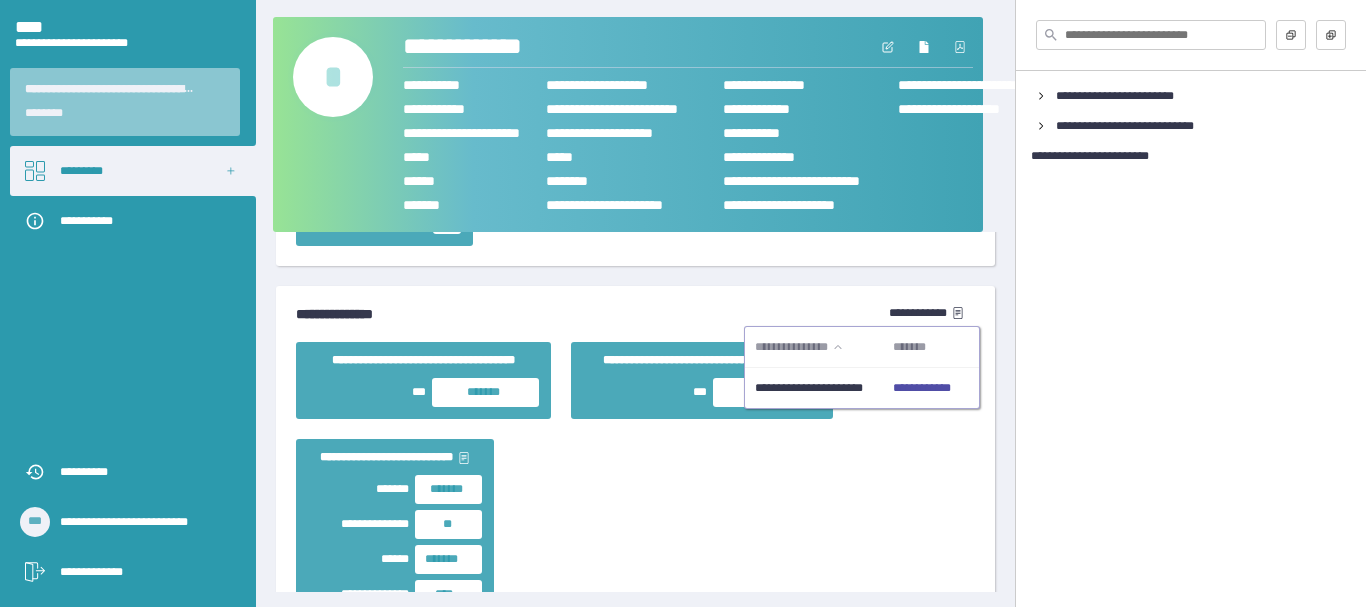 click 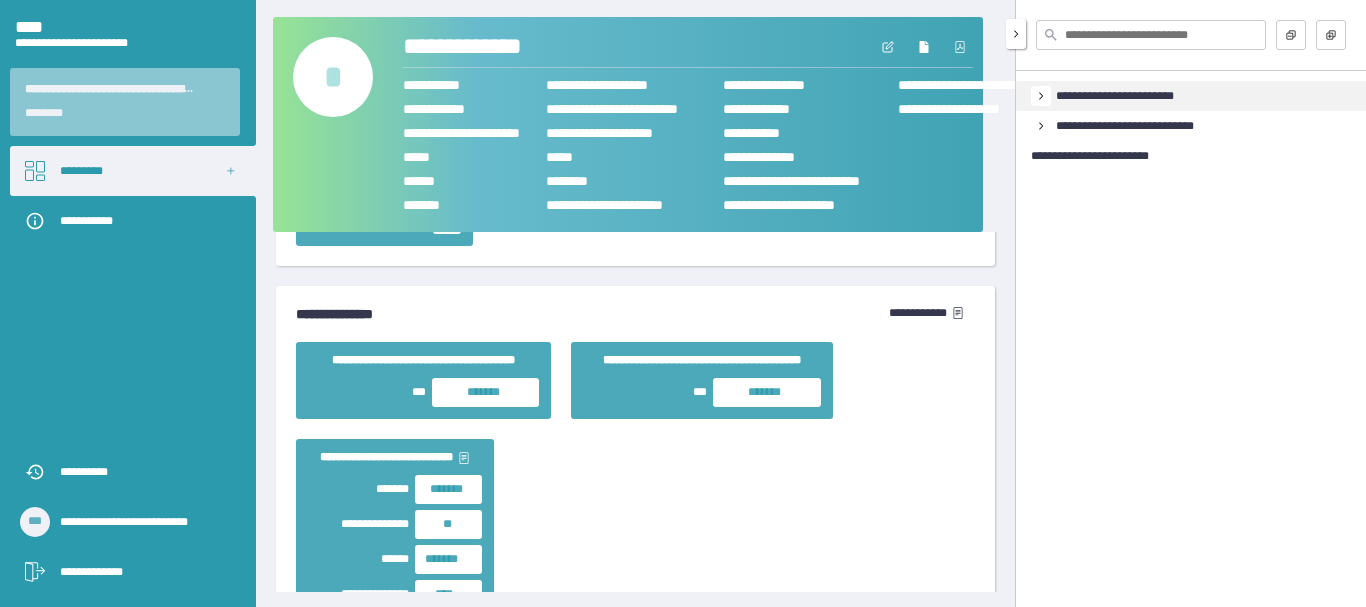 click 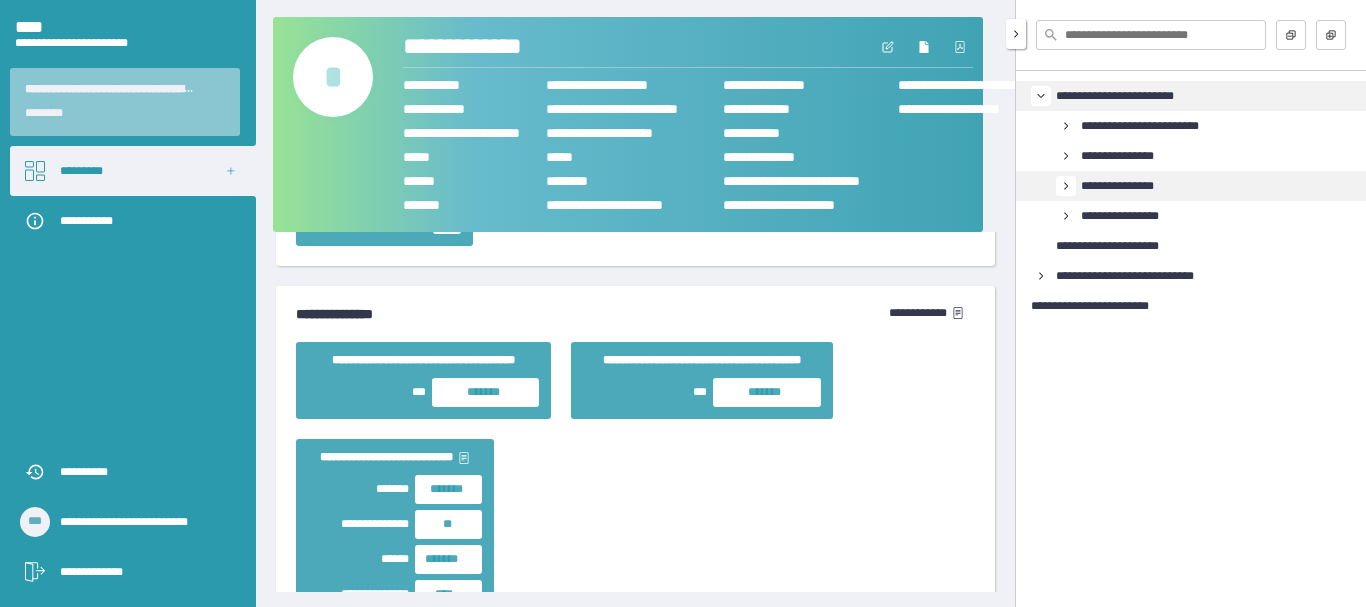 click 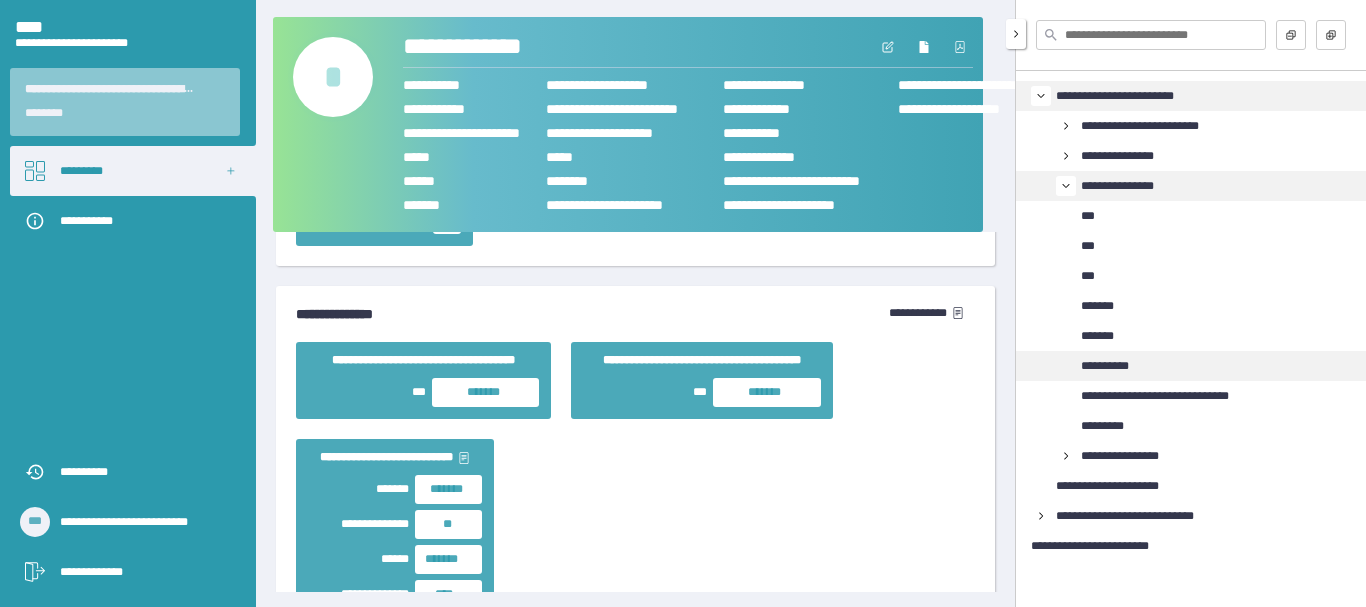 click on "**********" at bounding box center (1117, 366) 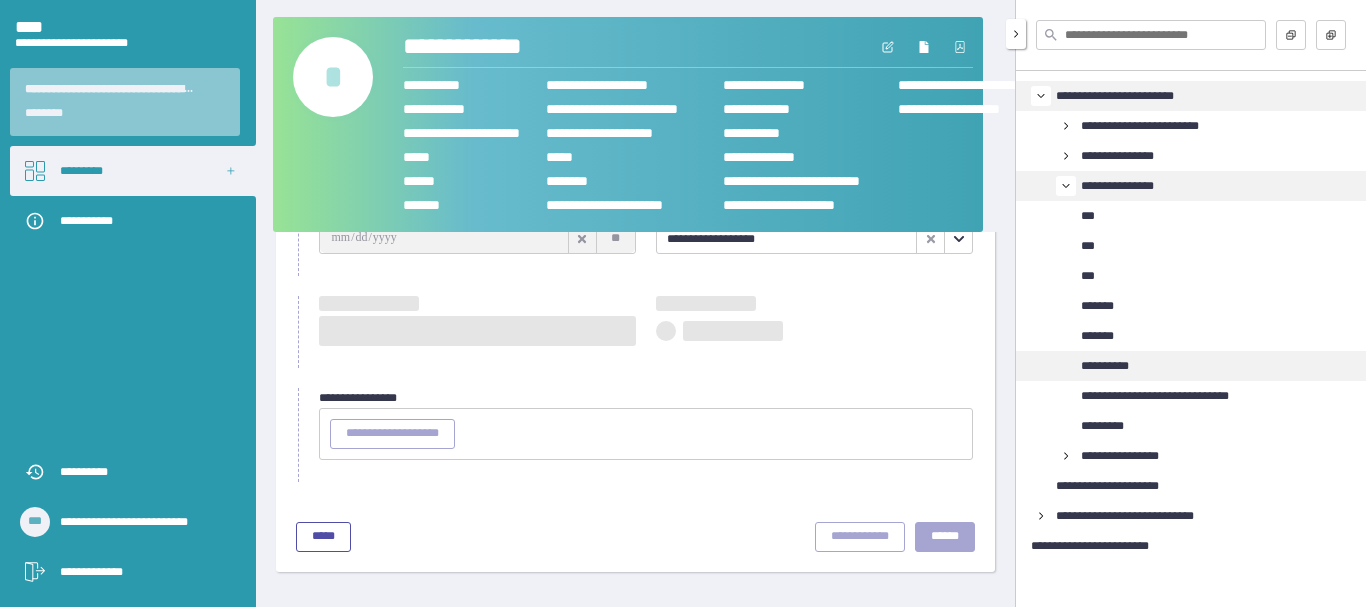 scroll, scrollTop: 124, scrollLeft: 0, axis: vertical 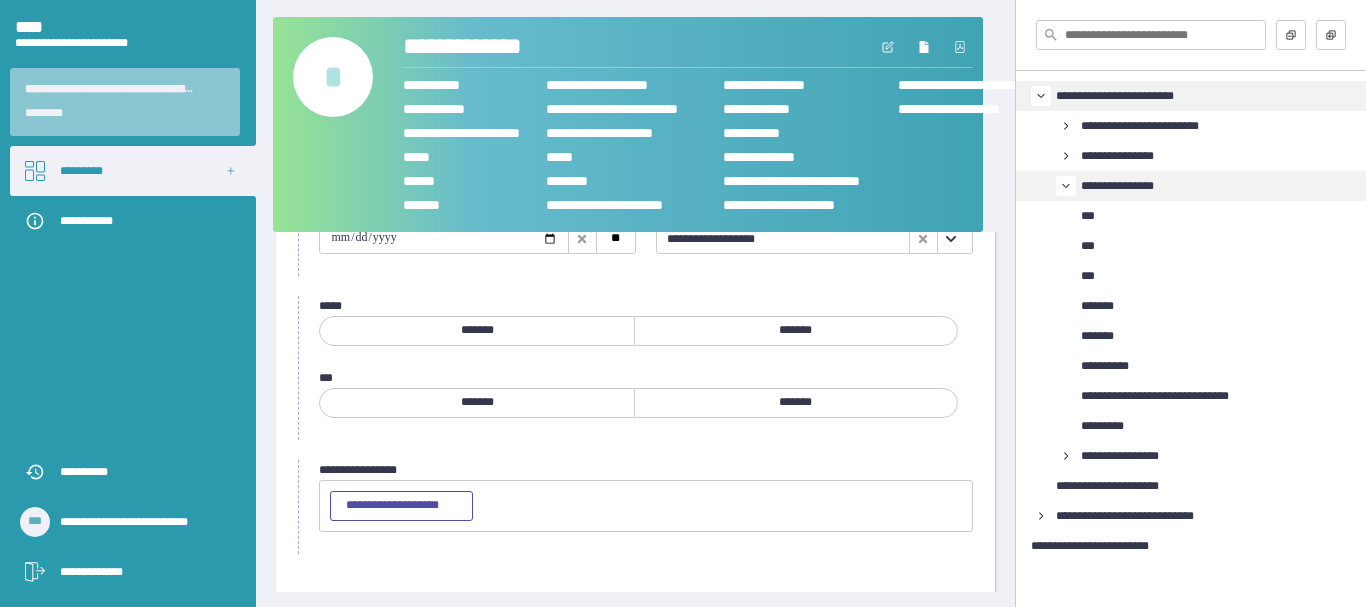 click 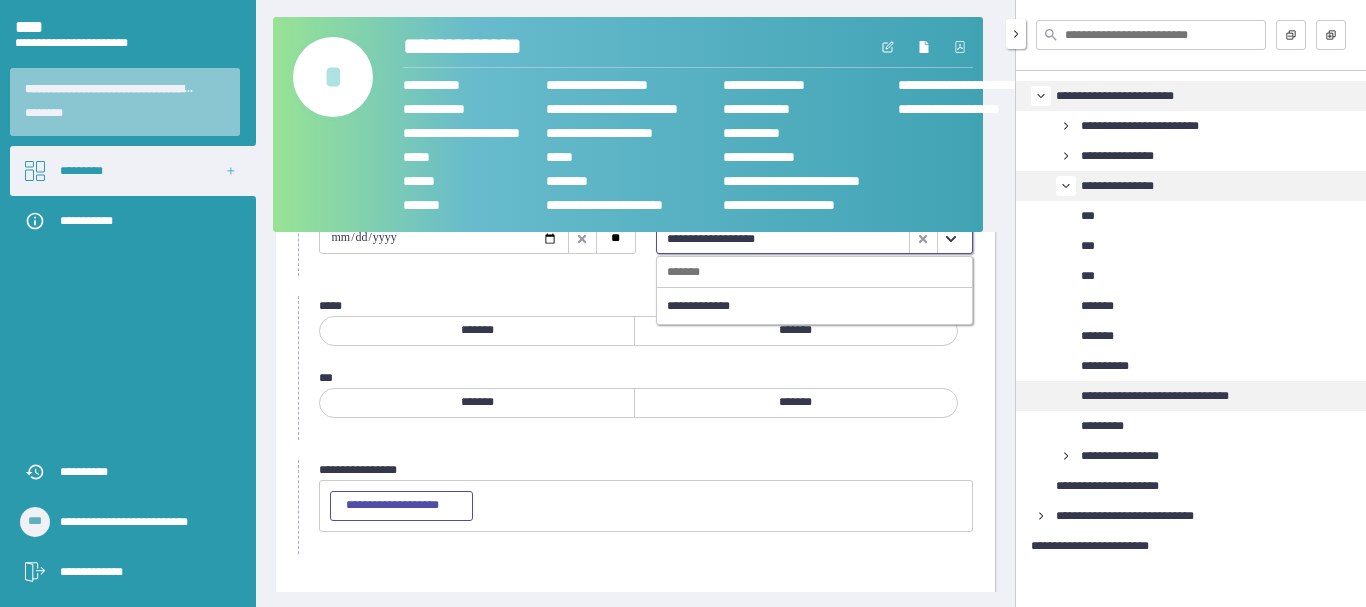 click on "**********" at bounding box center (1171, 396) 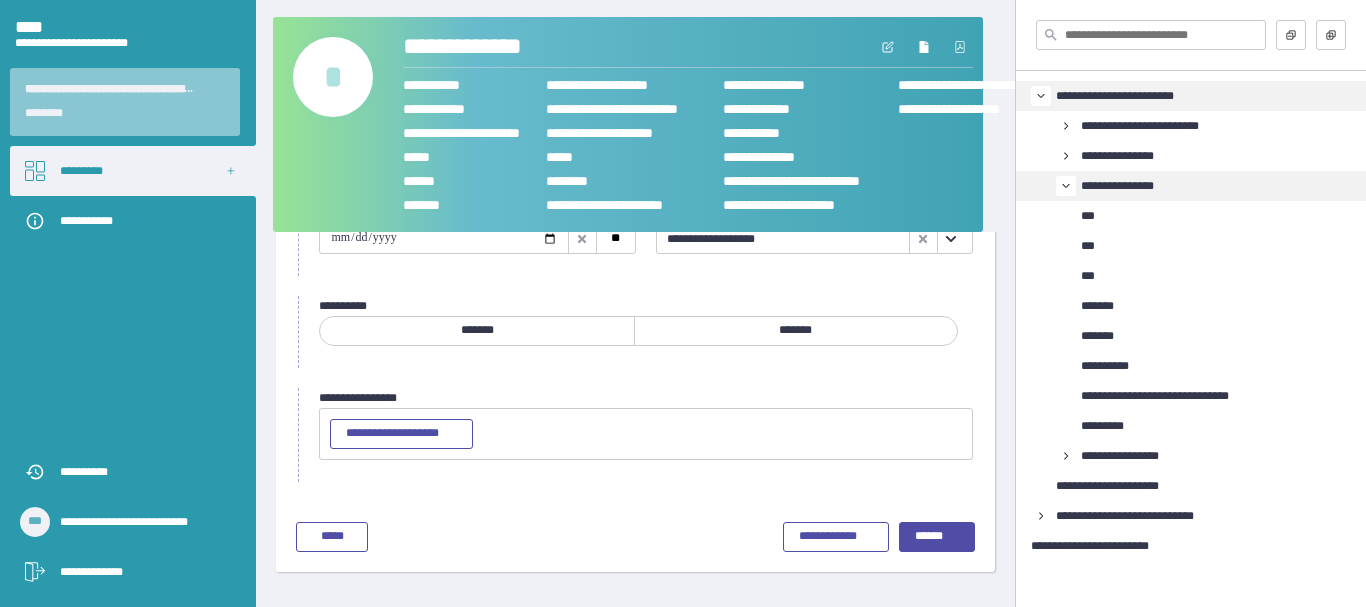 click 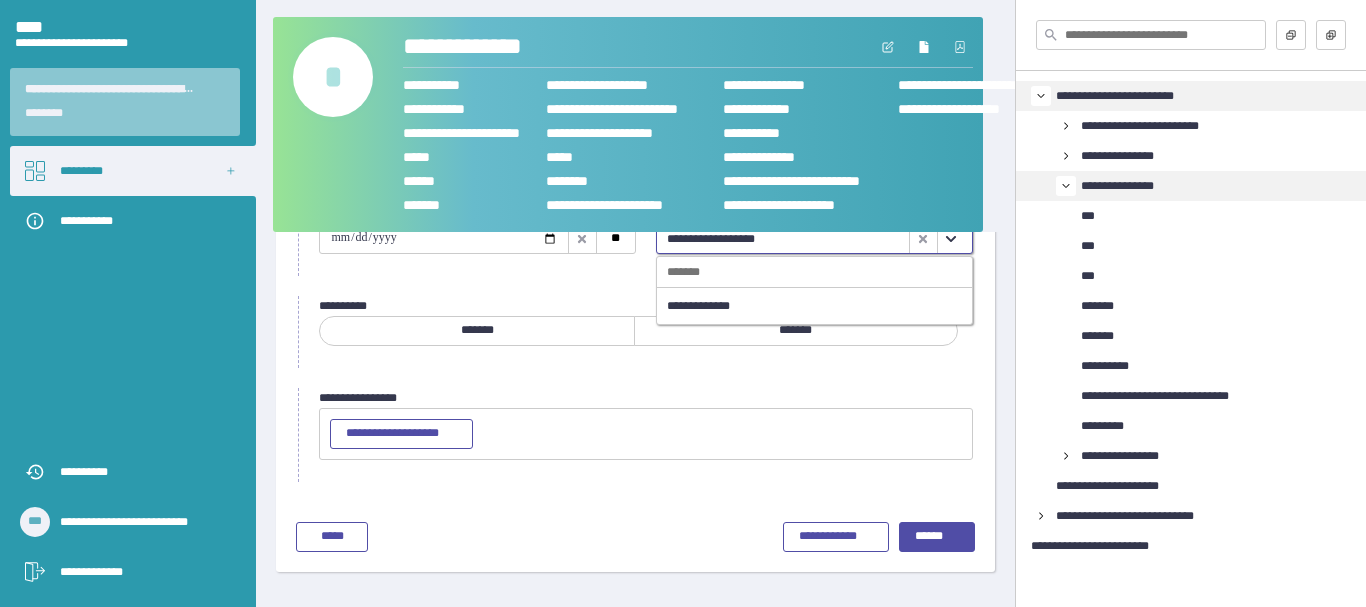 click 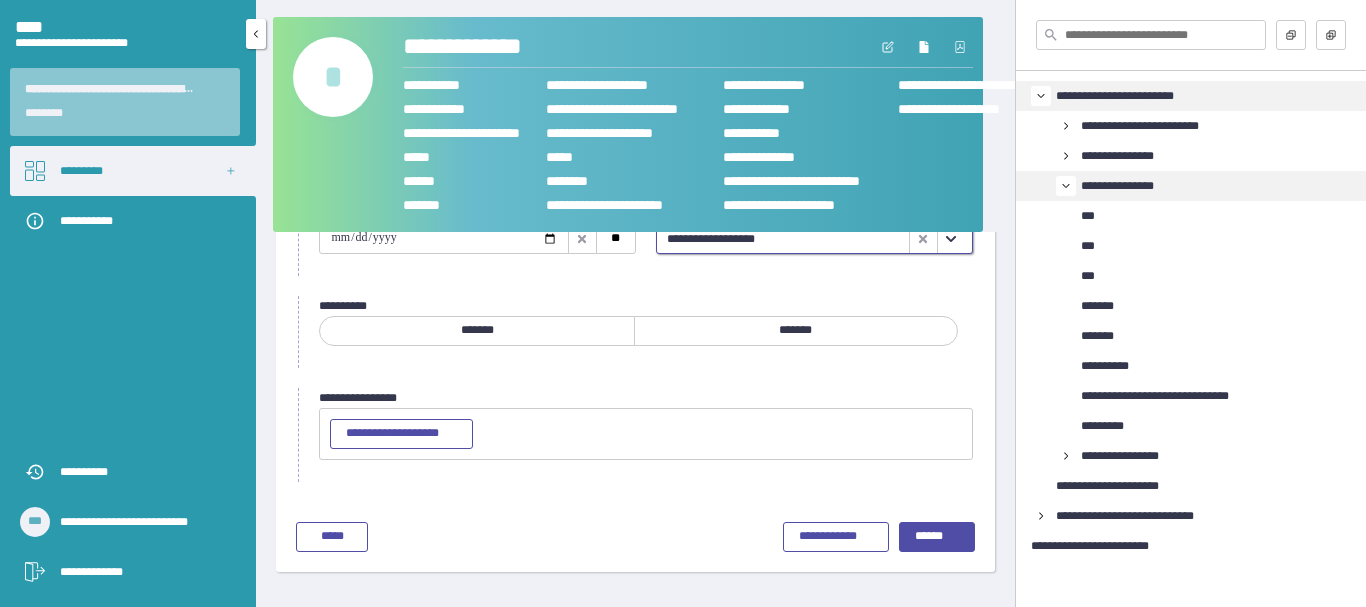 click on "*********" at bounding box center [133, 171] 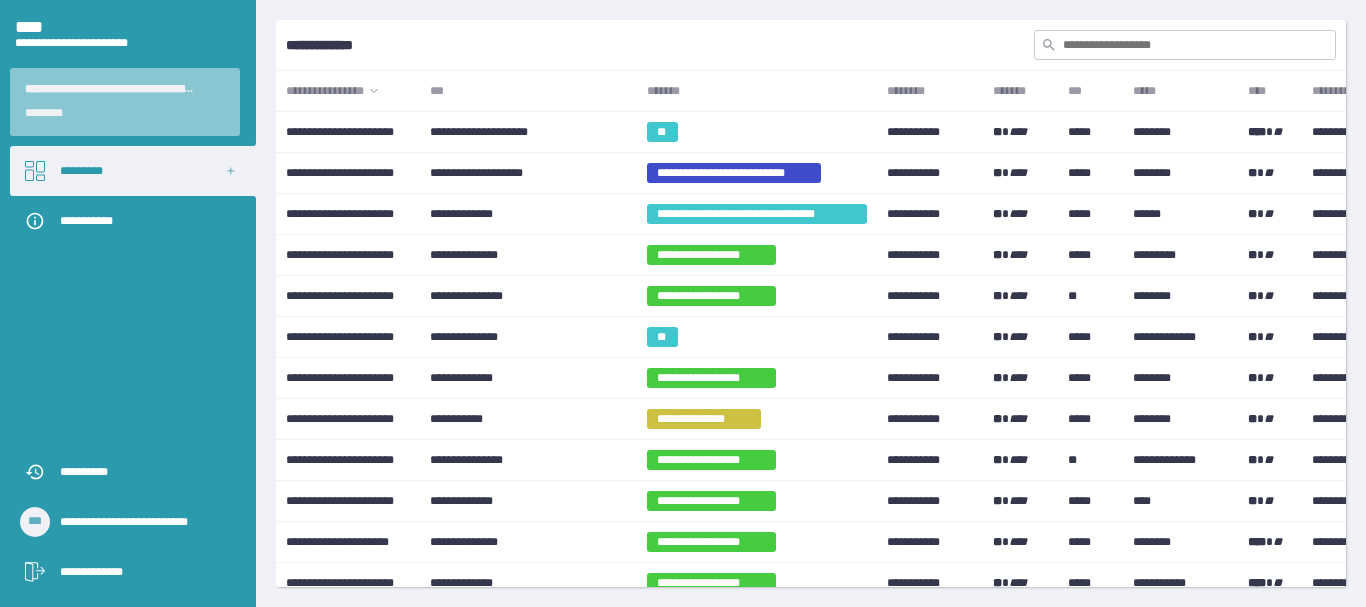 click on "*******" at bounding box center (757, 91) 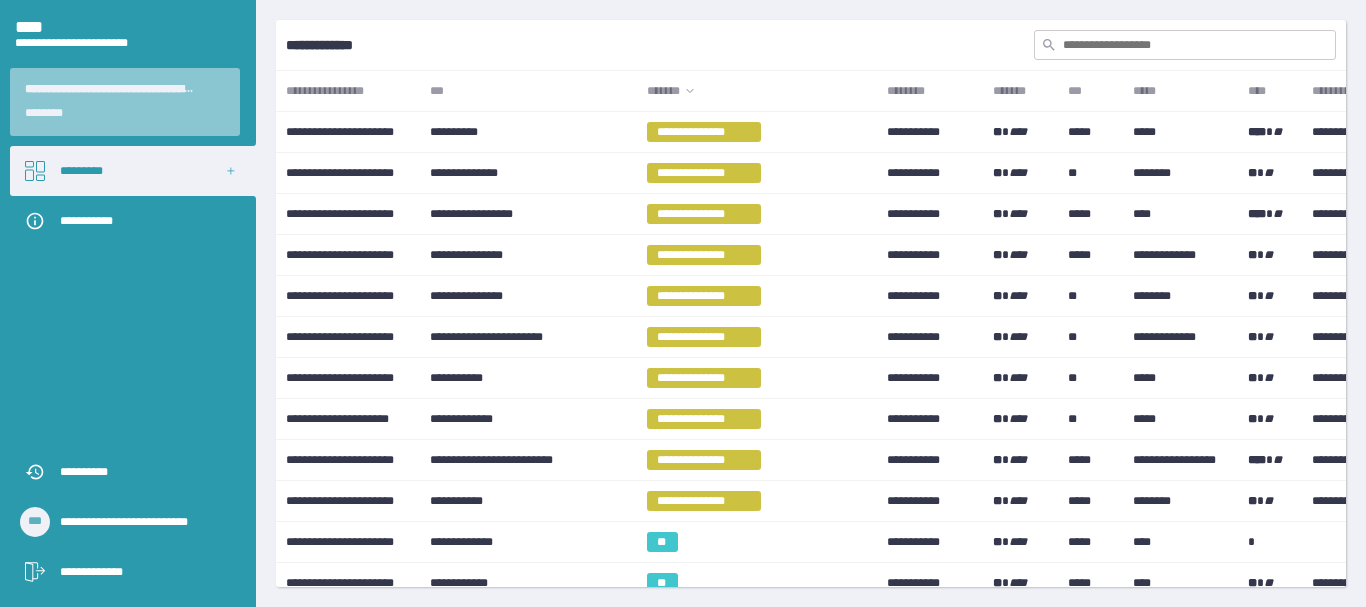click on "*******" at bounding box center [757, 91] 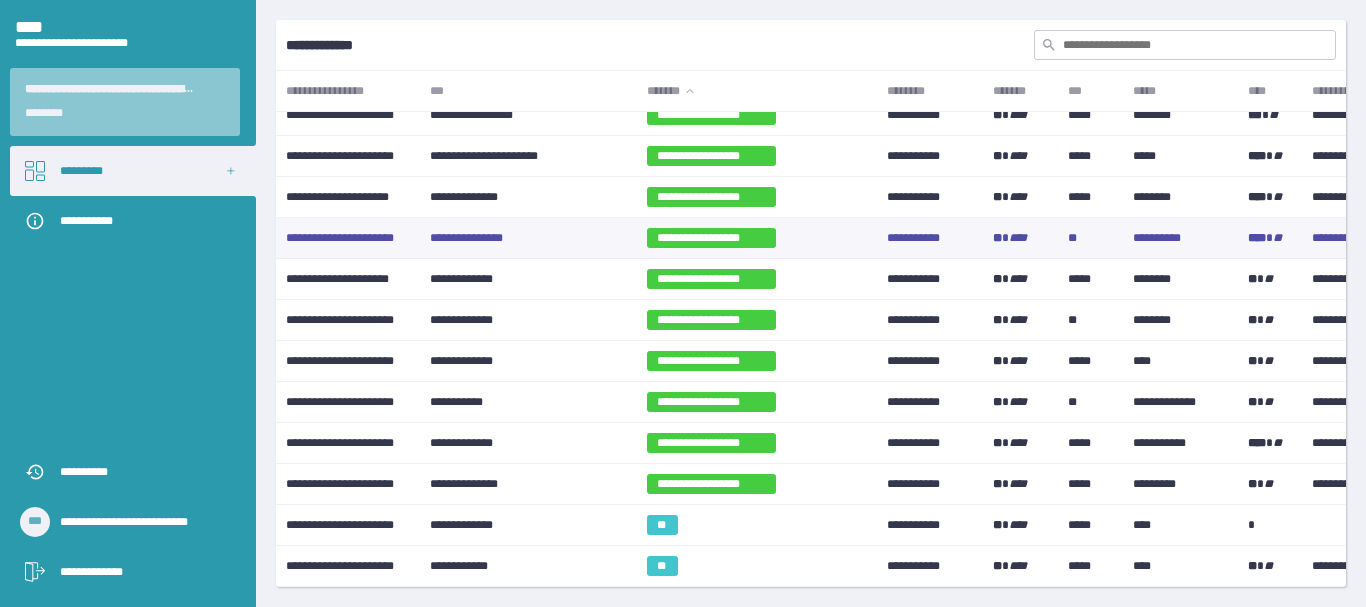 scroll, scrollTop: 1300, scrollLeft: 0, axis: vertical 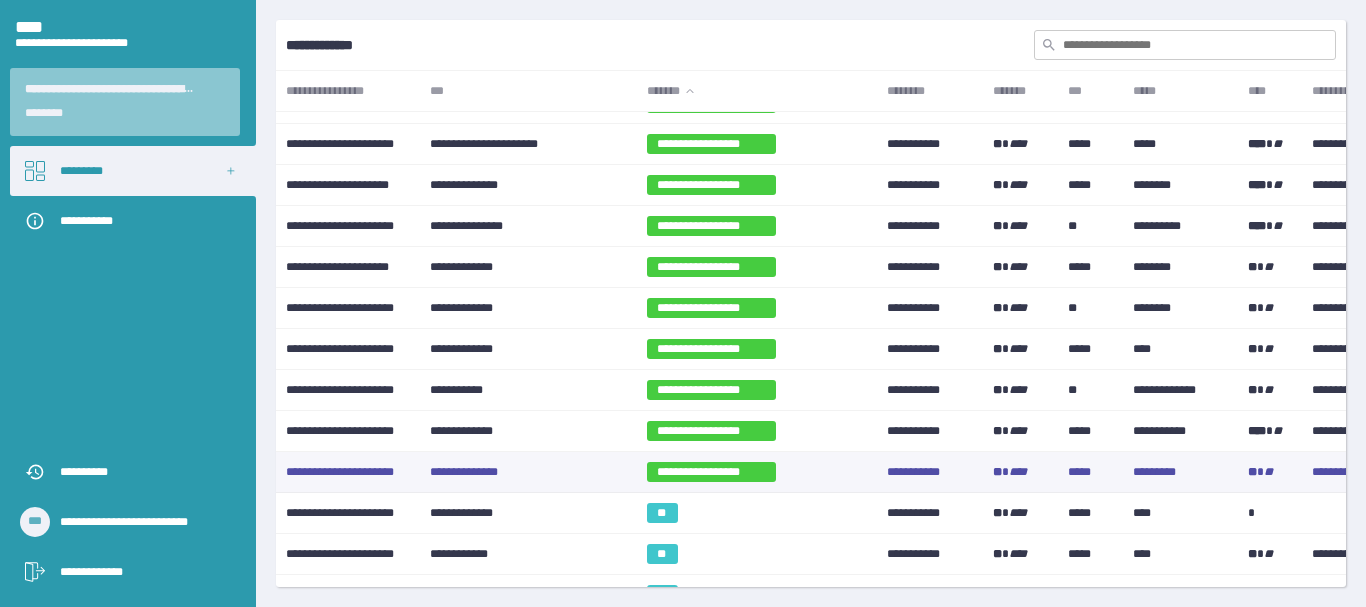 click on "**********" at bounding box center (528, 472) 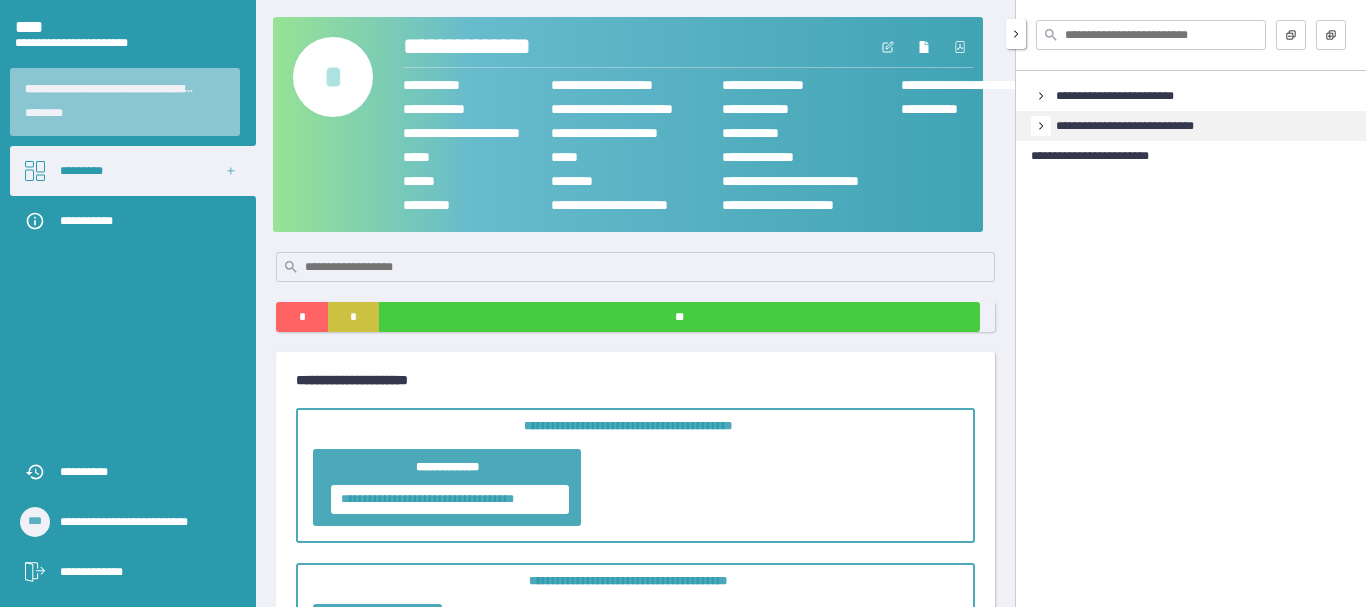 click 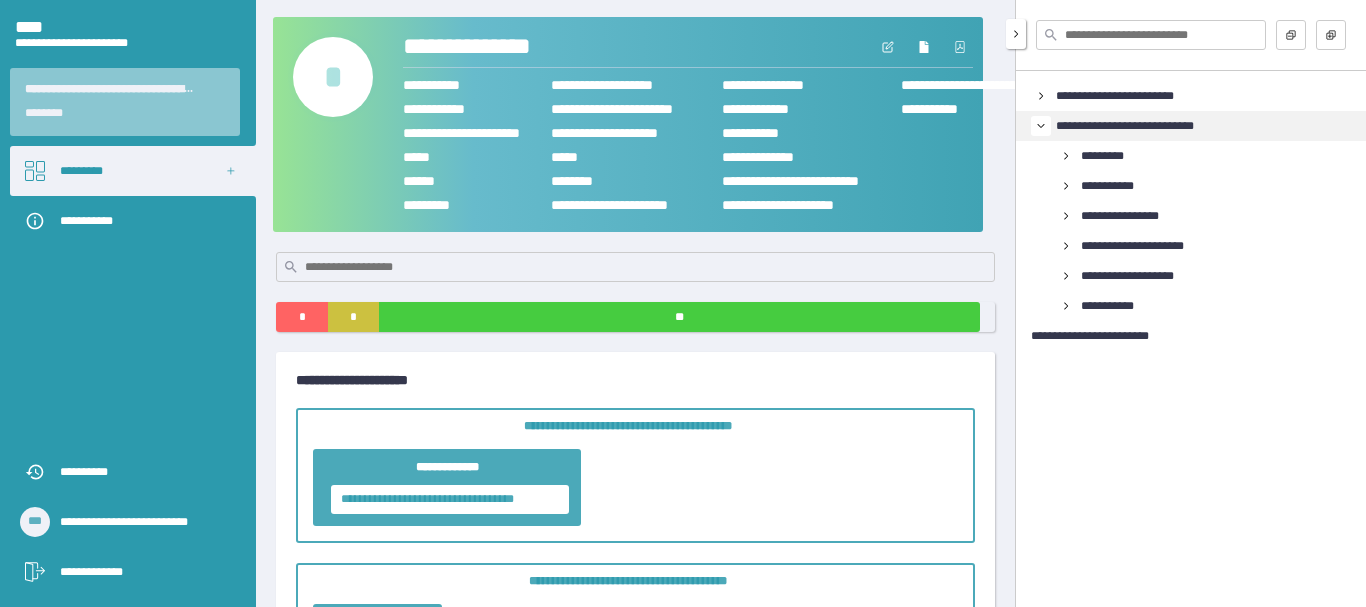 click 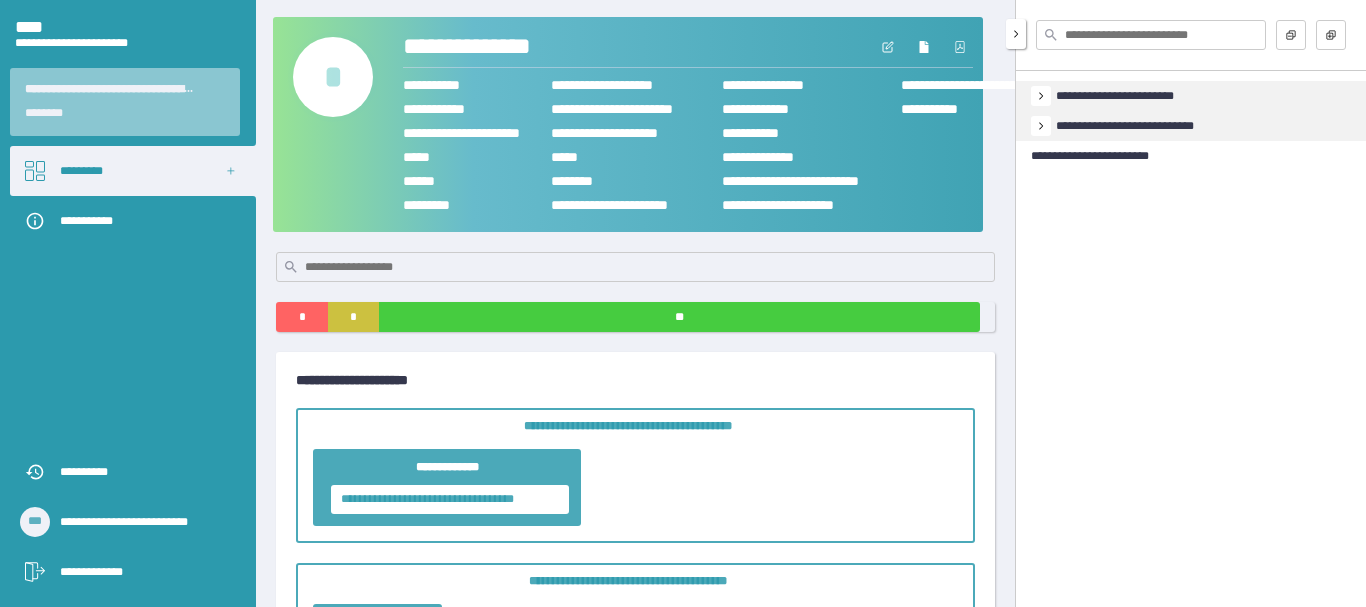 click at bounding box center [1041, 96] 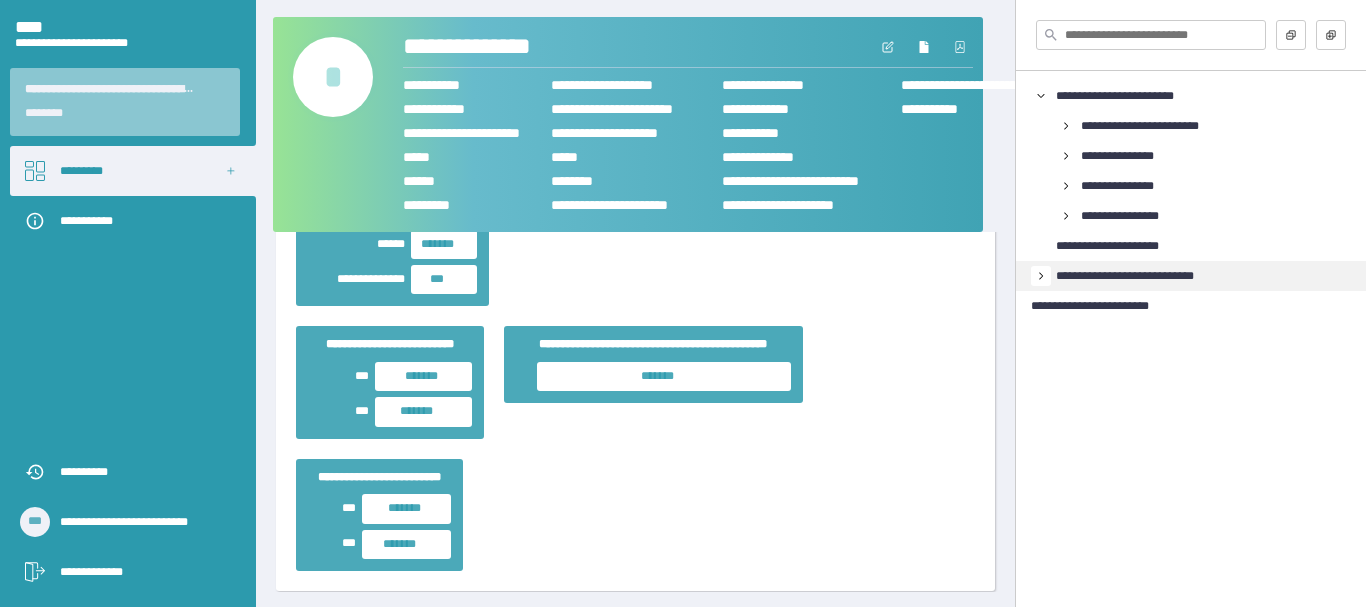scroll, scrollTop: 1000, scrollLeft: 0, axis: vertical 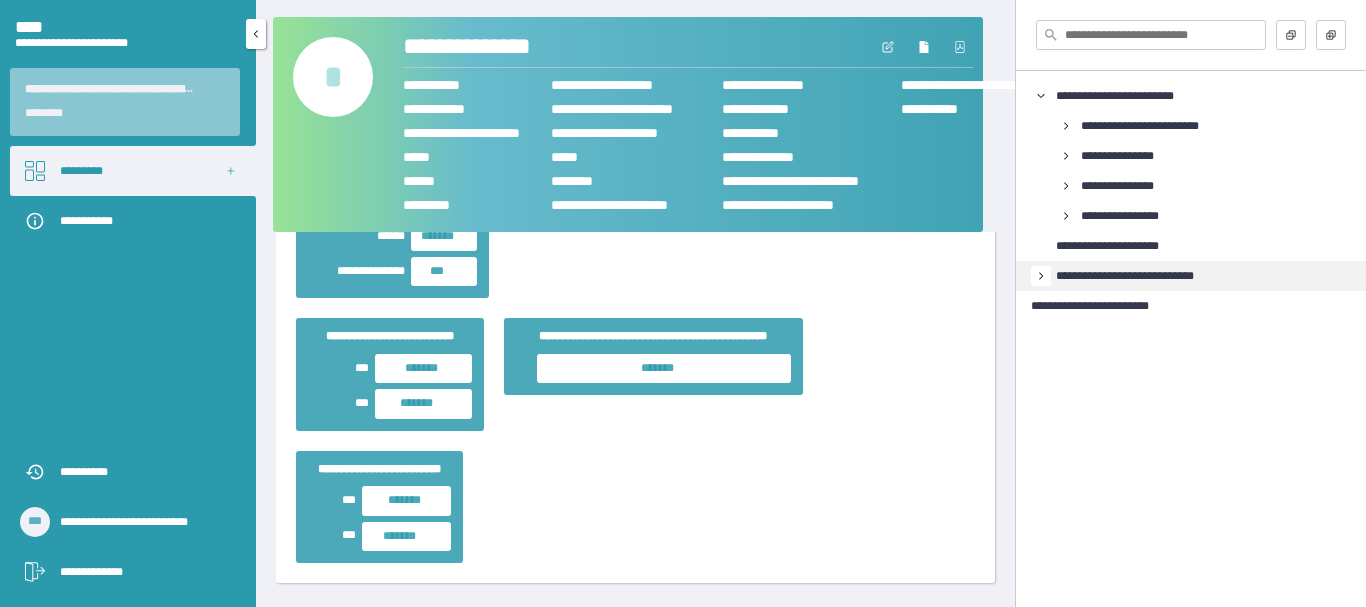 click on "*********" at bounding box center (133, 171) 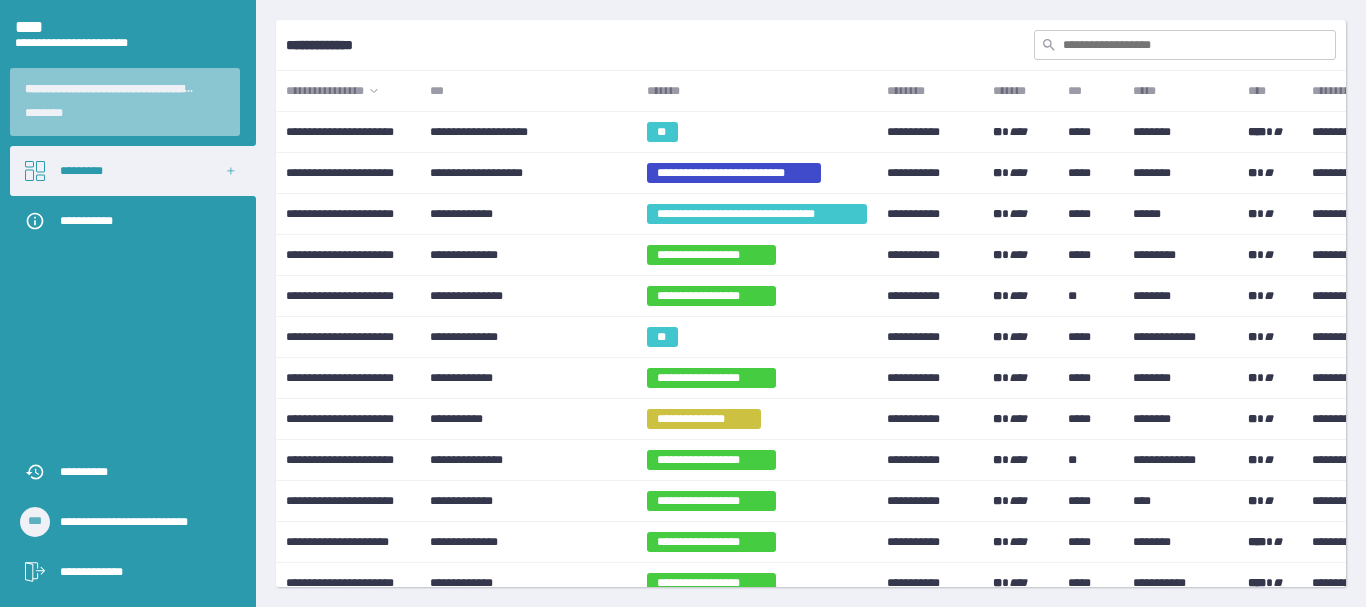 click on "*******" at bounding box center [757, 91] 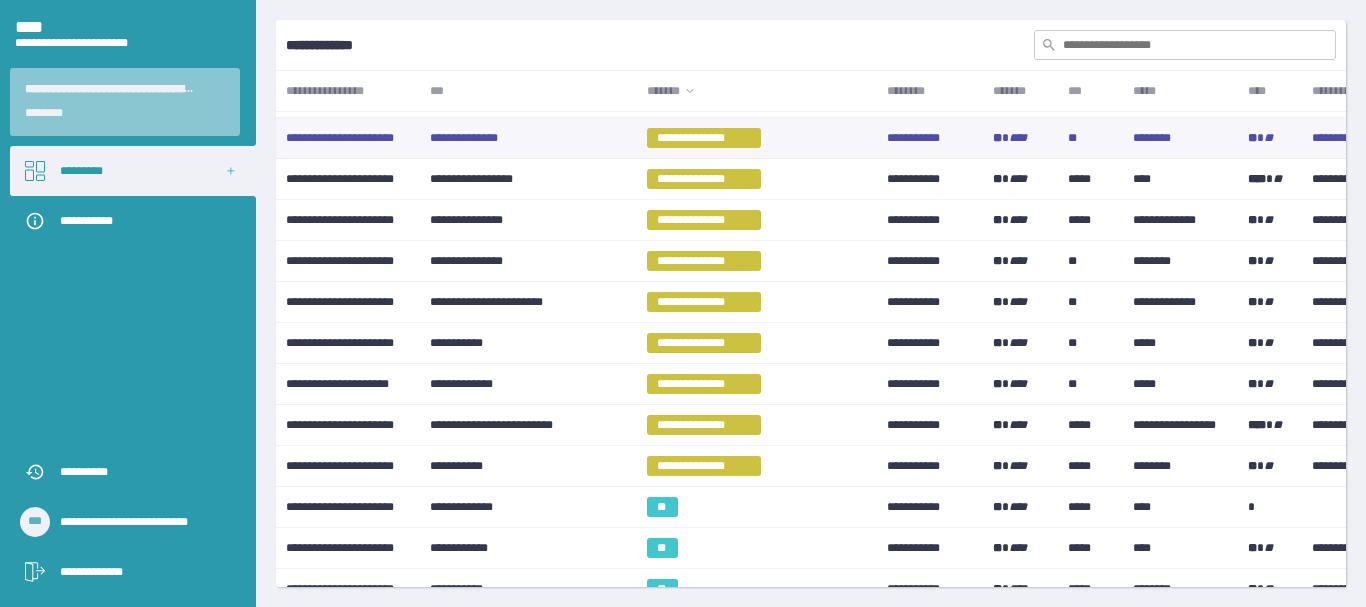 scroll, scrollTop: 0, scrollLeft: 0, axis: both 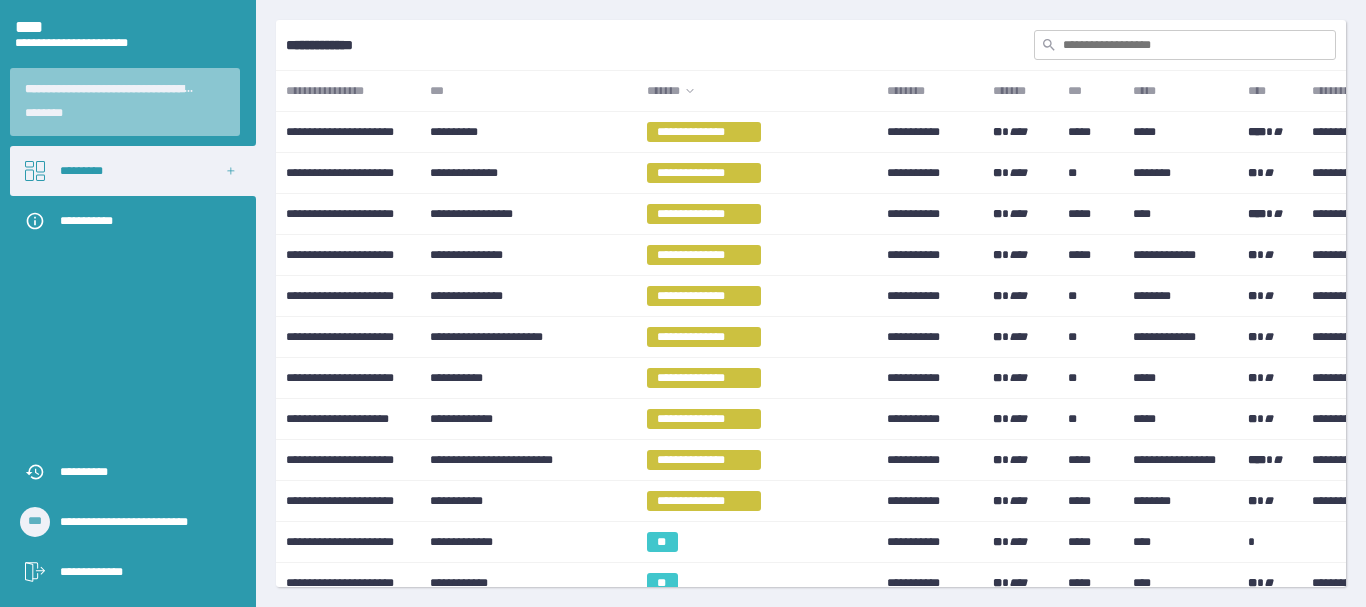 click on "*******" at bounding box center (757, 91) 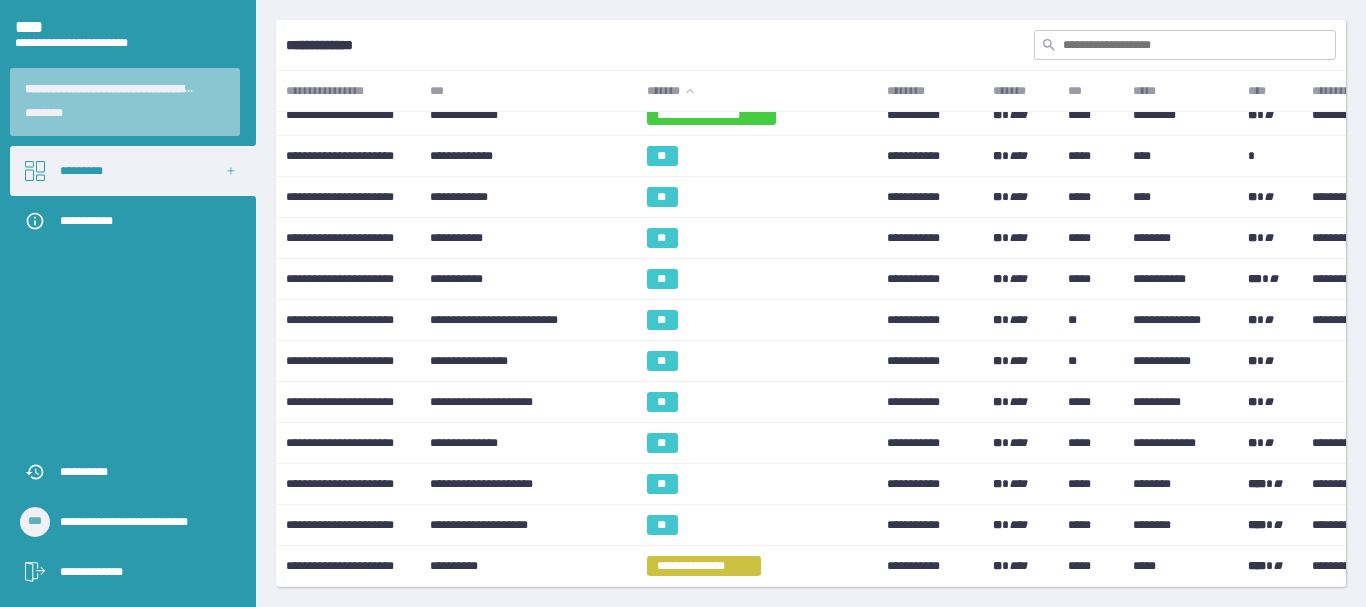 scroll, scrollTop: 1700, scrollLeft: 0, axis: vertical 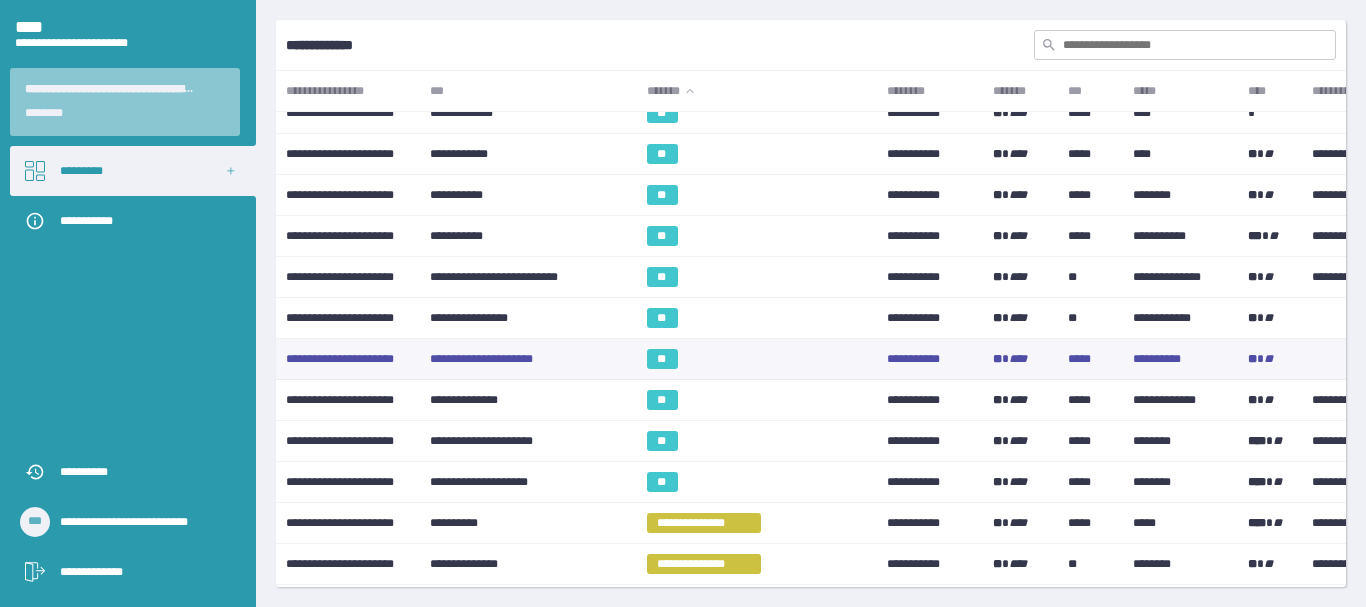 click on "**********" at bounding box center [528, 359] 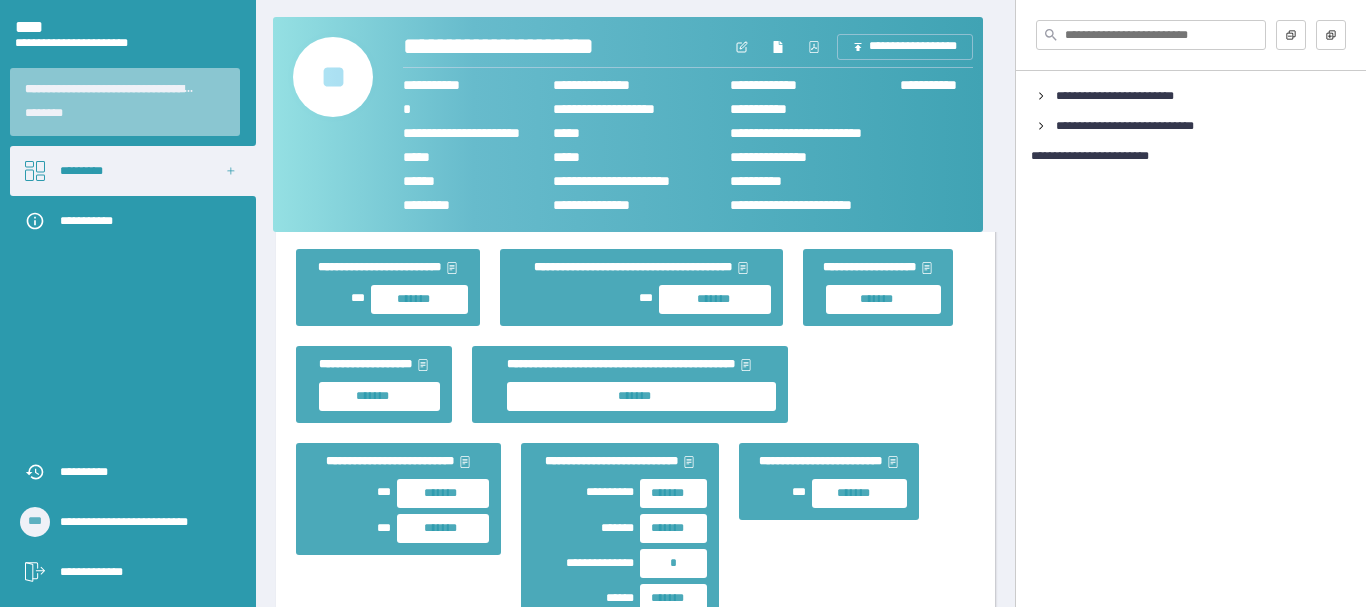 scroll, scrollTop: 1100, scrollLeft: 0, axis: vertical 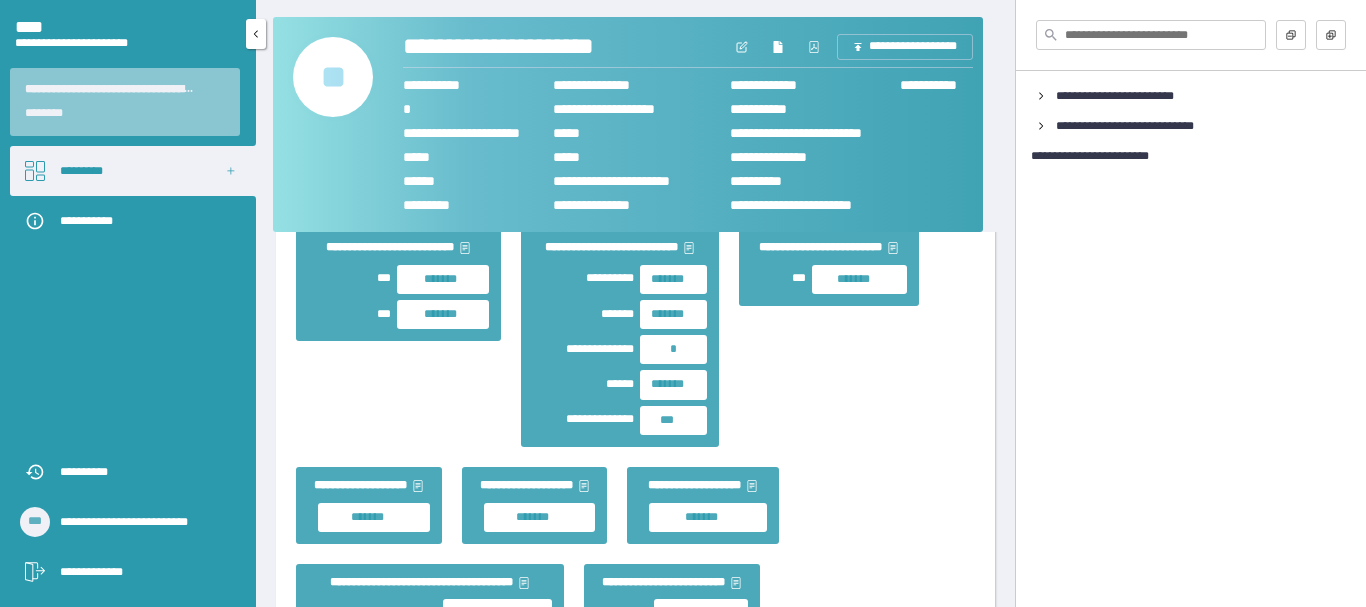 click on "*********" at bounding box center (133, 171) 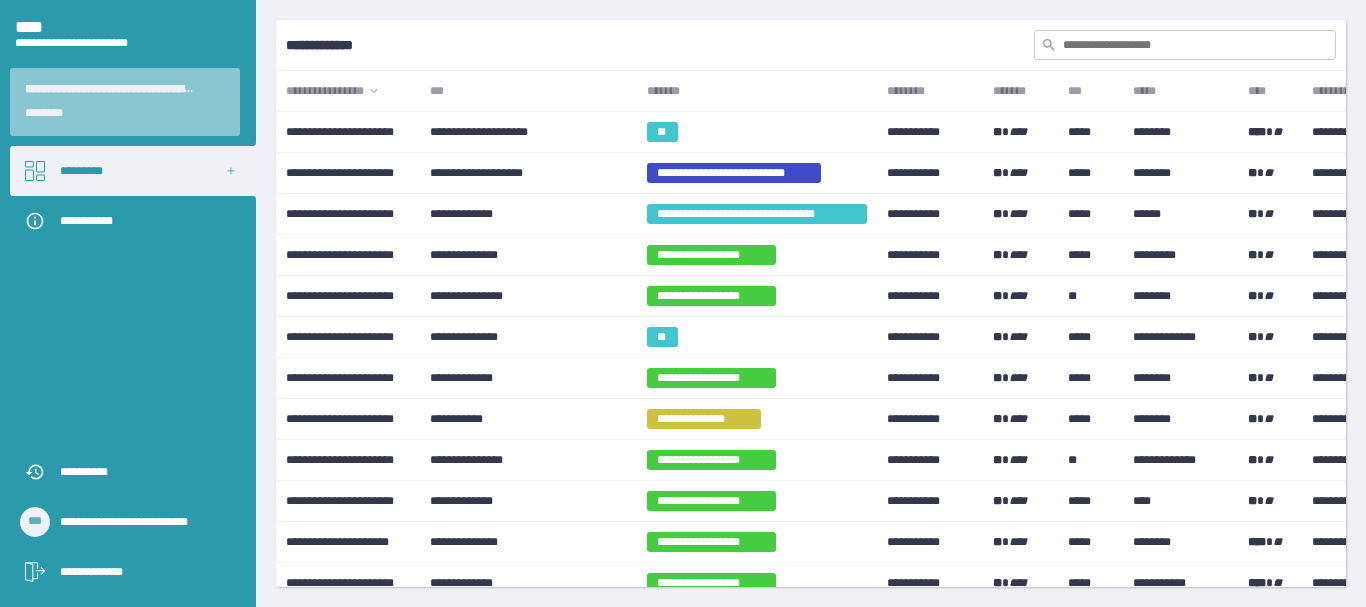 click on "*******" at bounding box center [757, 91] 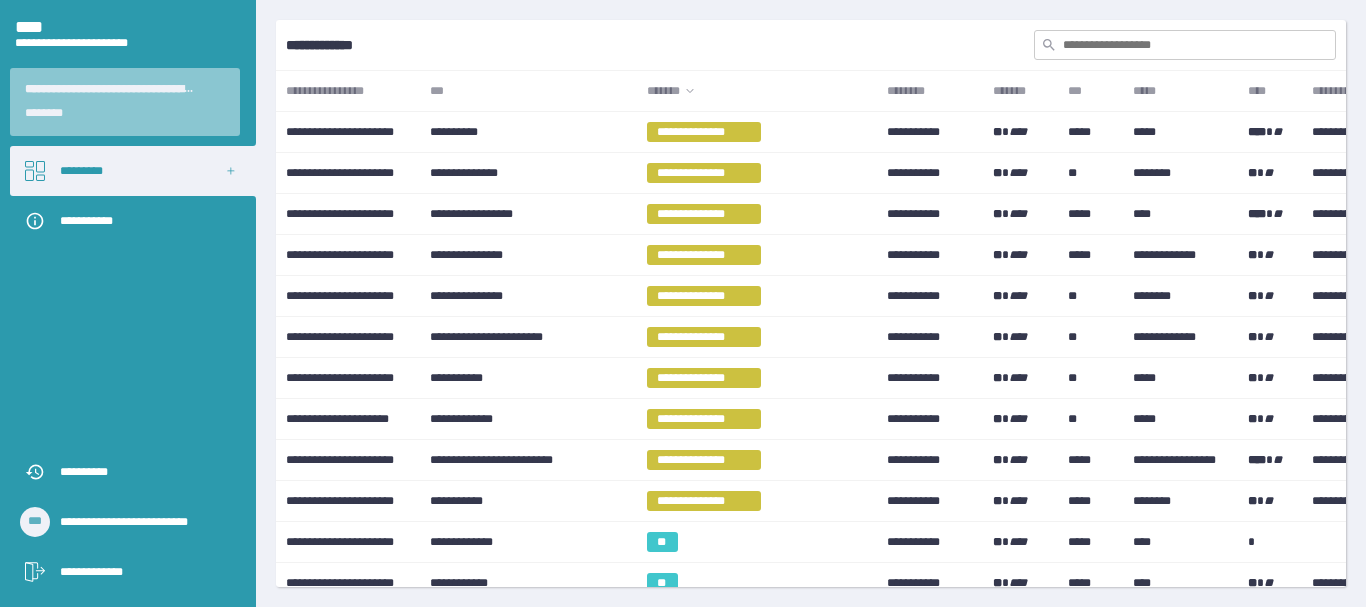 click on "*******" at bounding box center (757, 91) 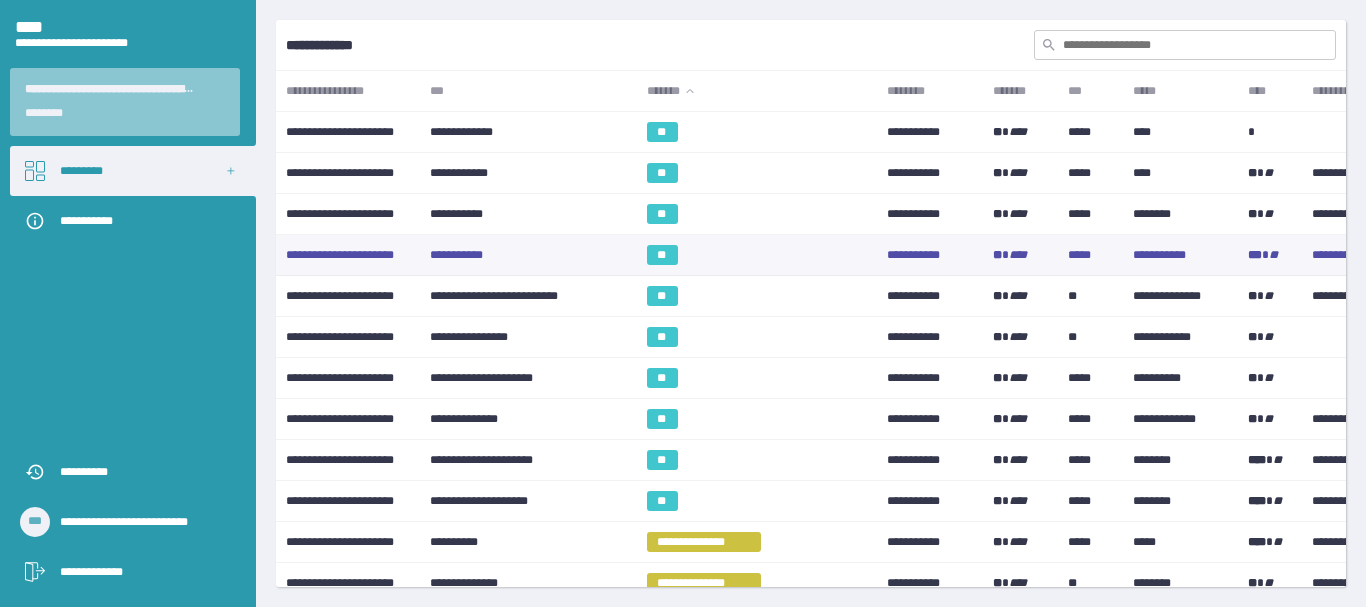 scroll, scrollTop: 1700, scrollLeft: 0, axis: vertical 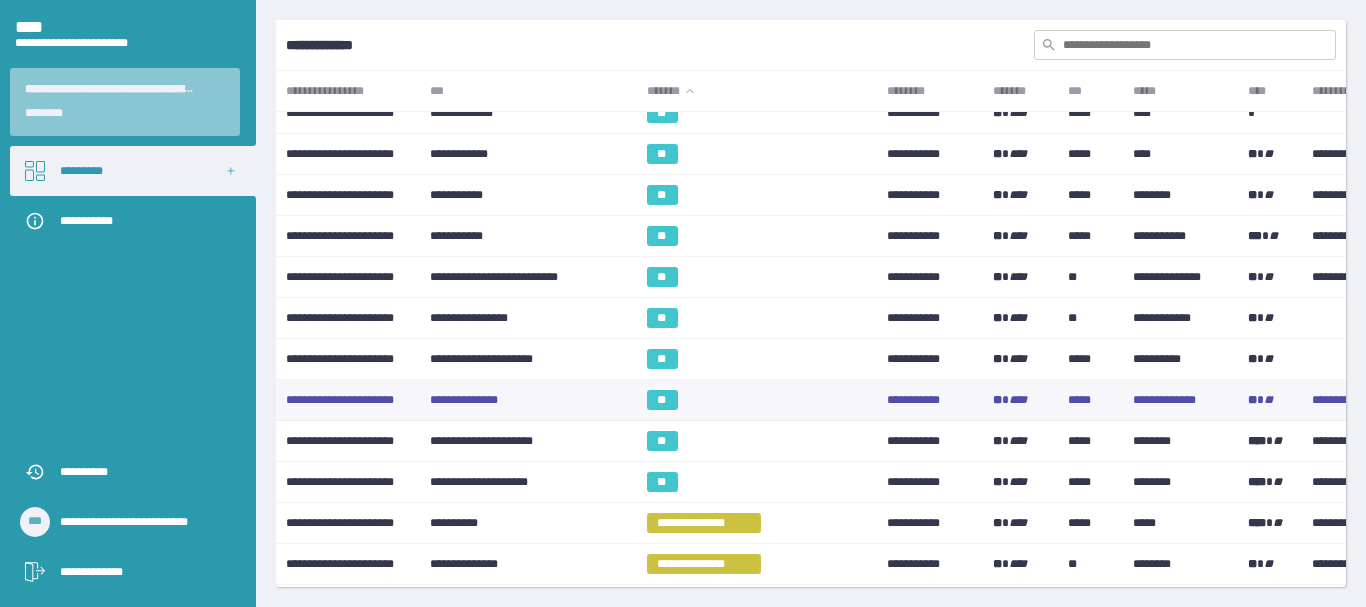 click on "**********" at bounding box center (528, 400) 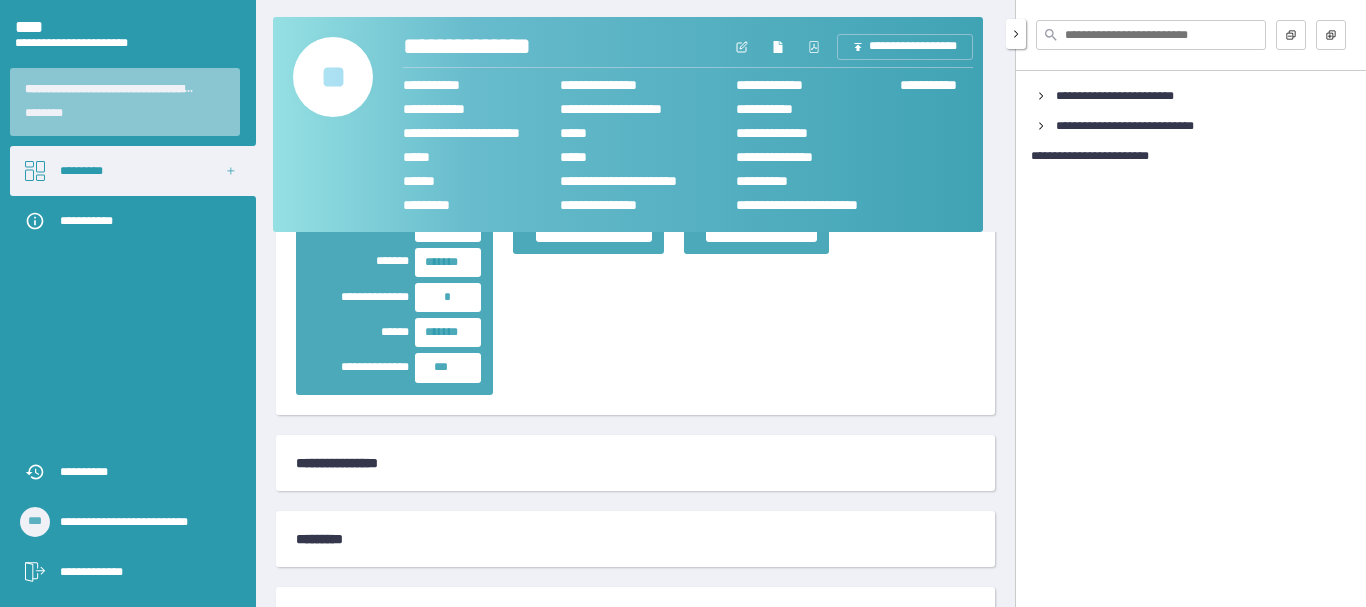 scroll, scrollTop: 1100, scrollLeft: 0, axis: vertical 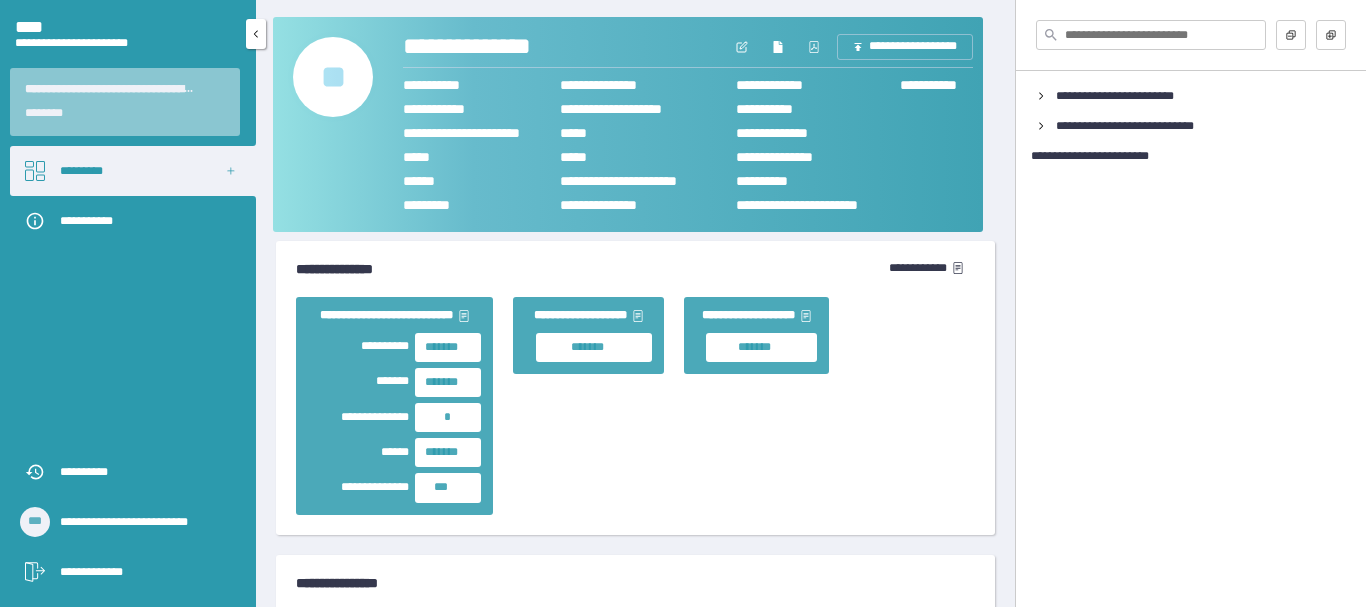 click on "*********" at bounding box center (133, 171) 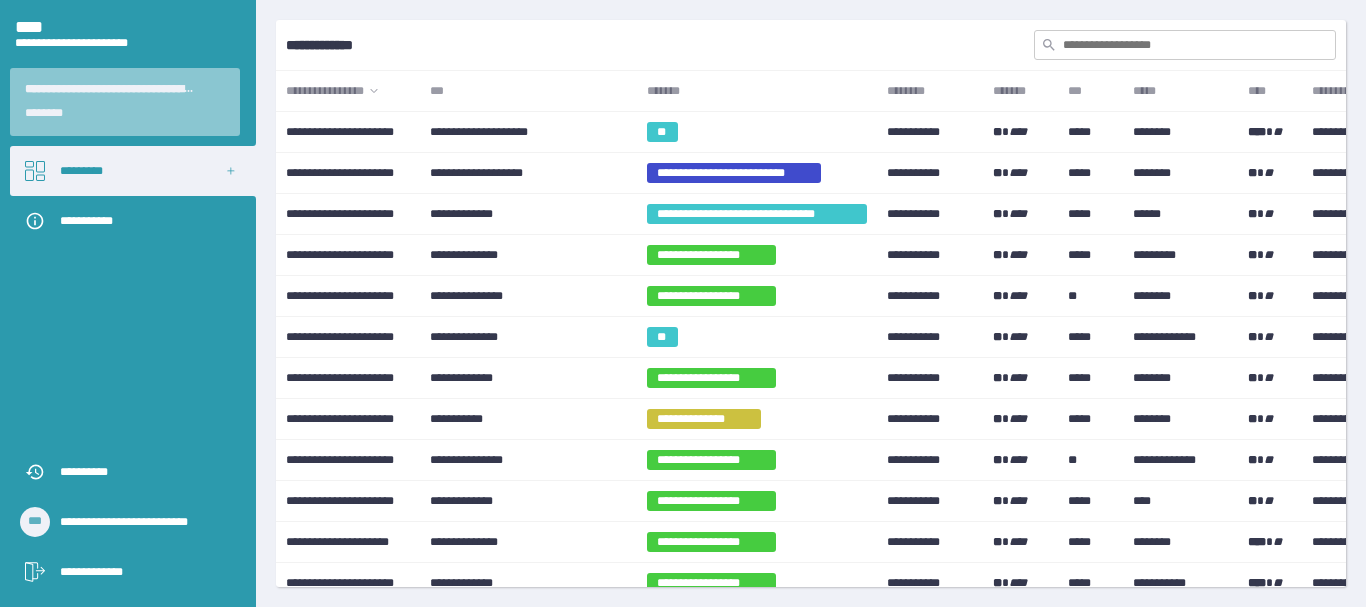 click on "*******" at bounding box center [757, 91] 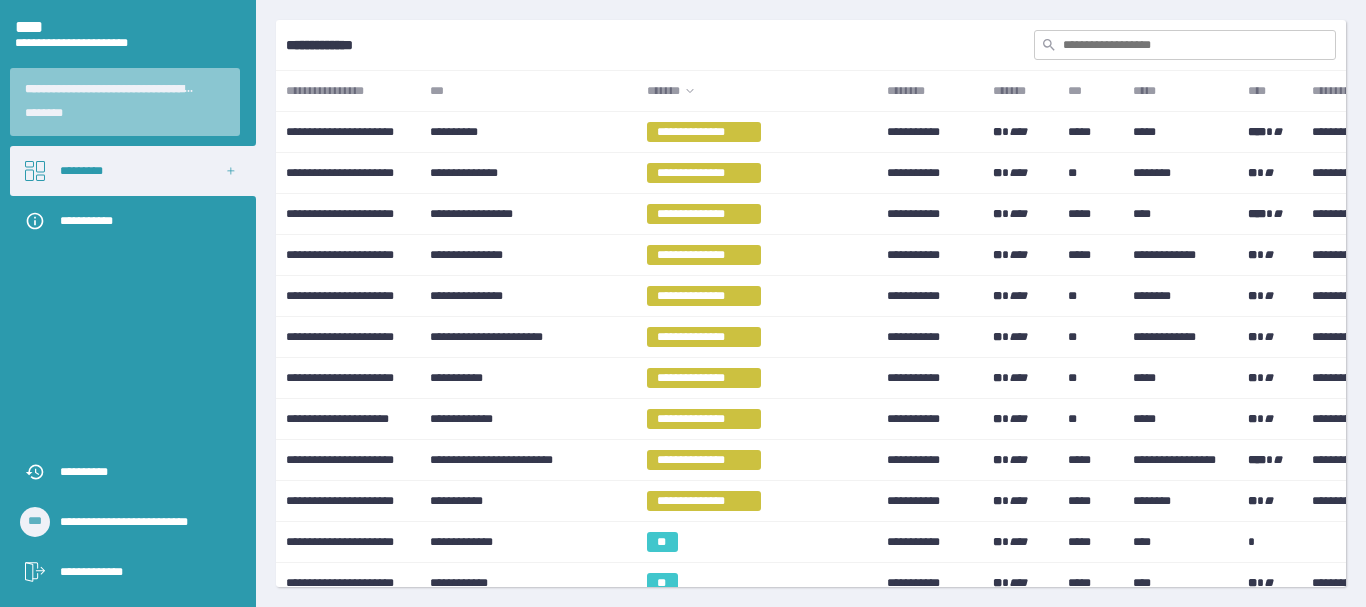 click on "*******" at bounding box center (757, 91) 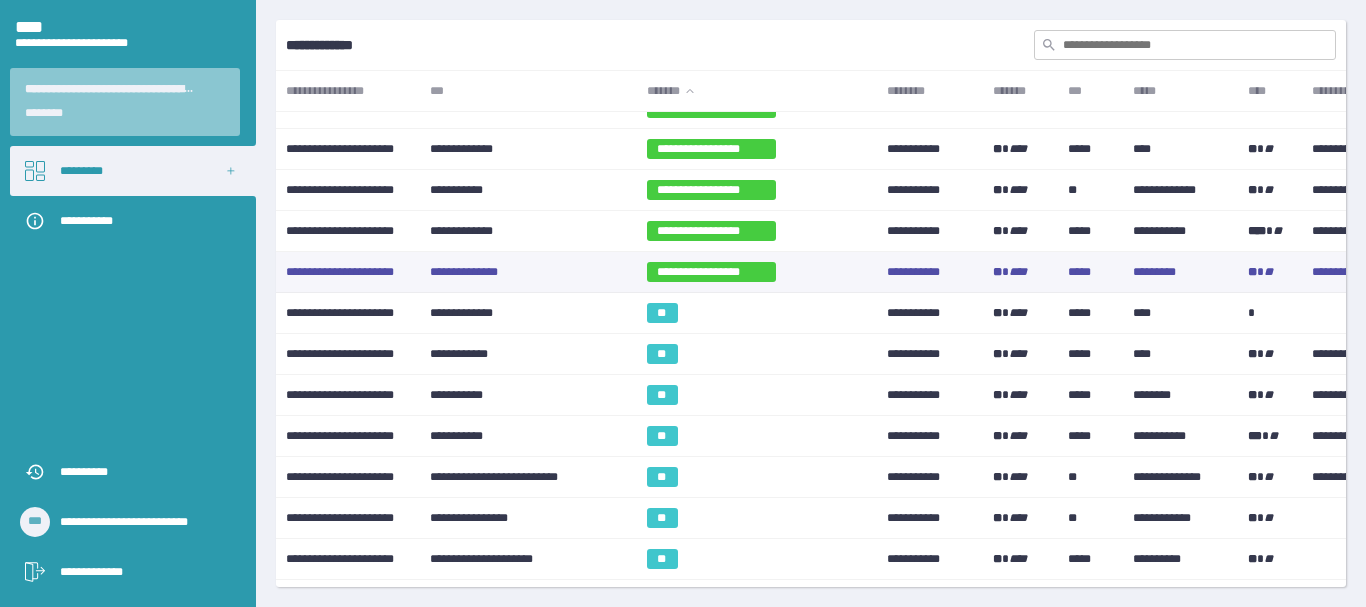 scroll, scrollTop: 1700, scrollLeft: 0, axis: vertical 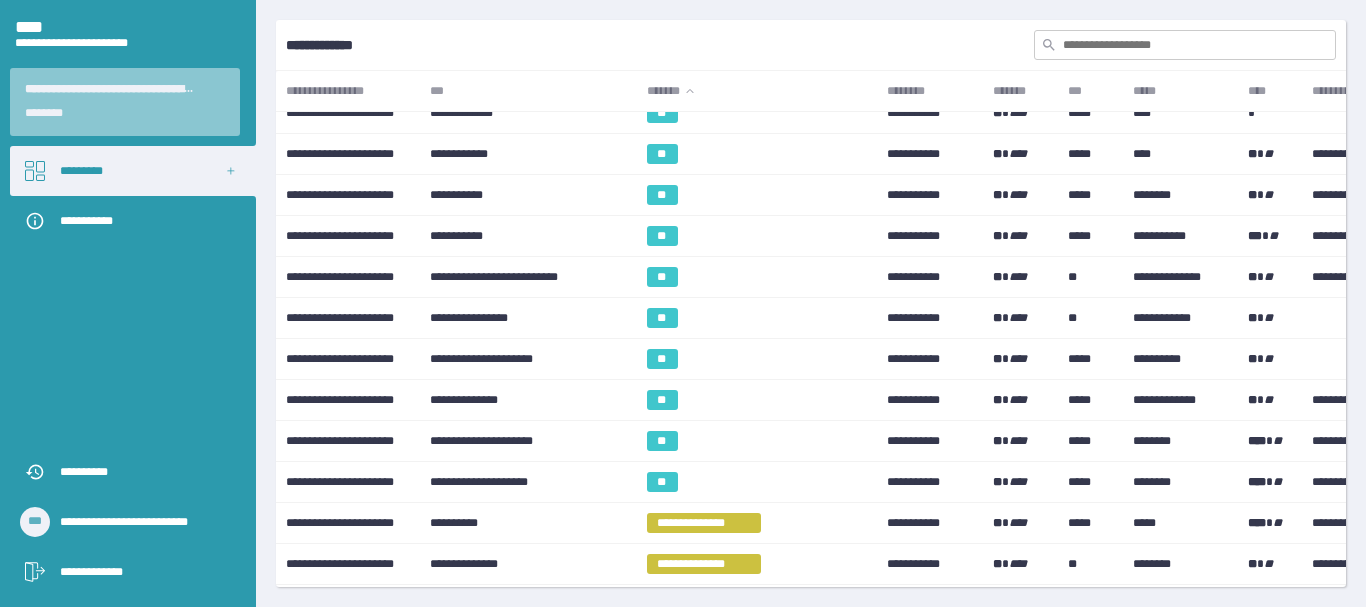 click on "**********" at bounding box center (528, 482) 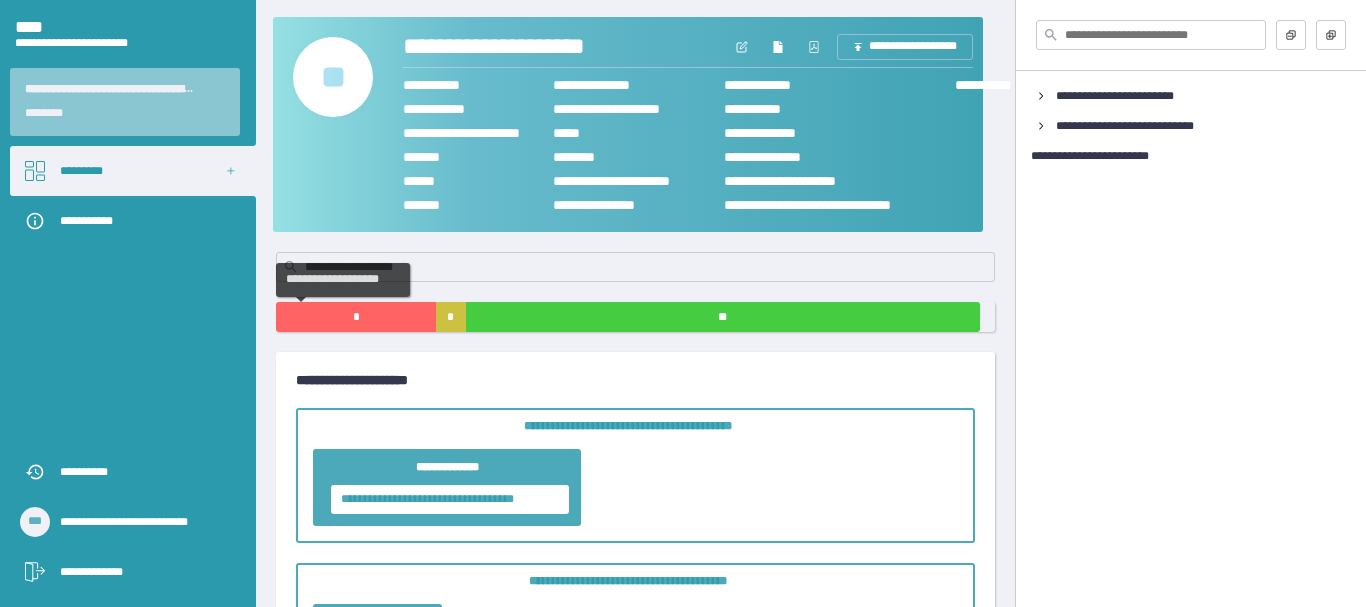 click on "*" at bounding box center [356, 317] 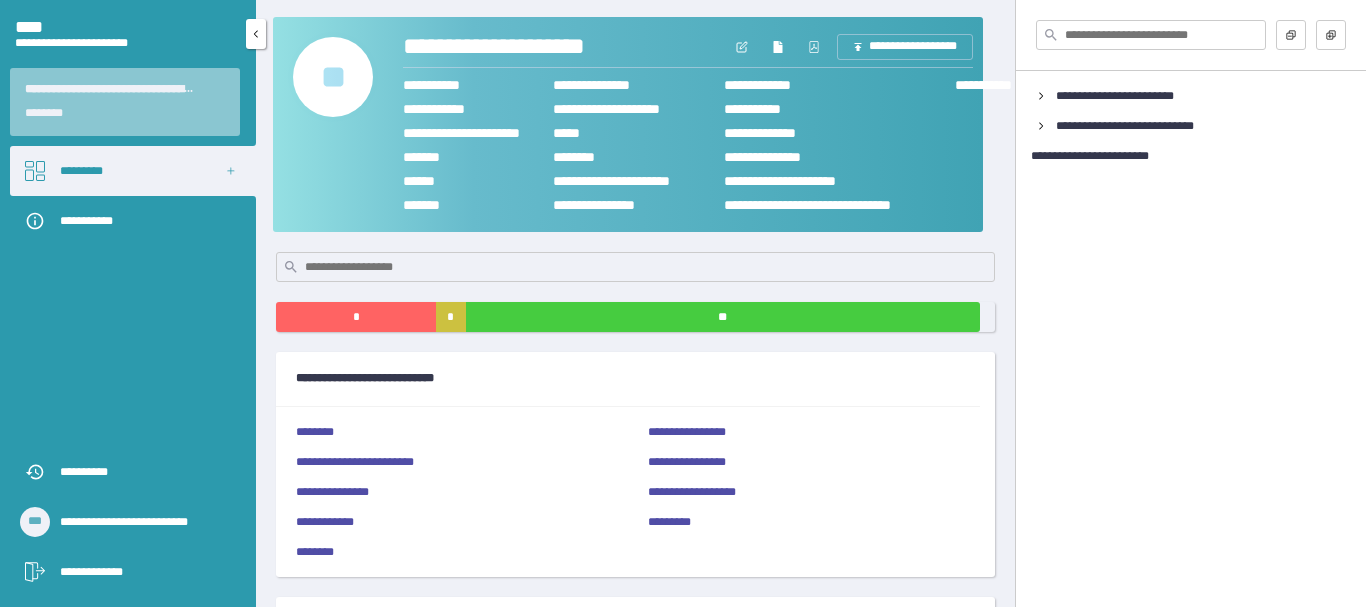 click on "*********" at bounding box center [133, 171] 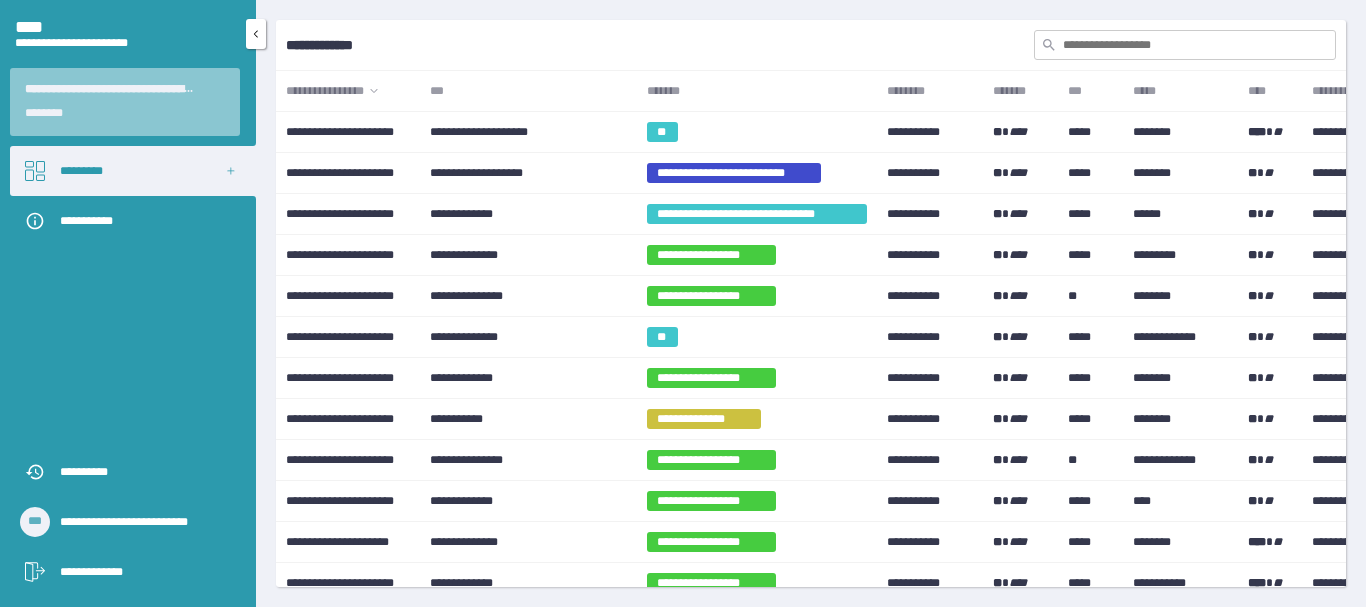 click on "**********" at bounding box center [143, 572] 